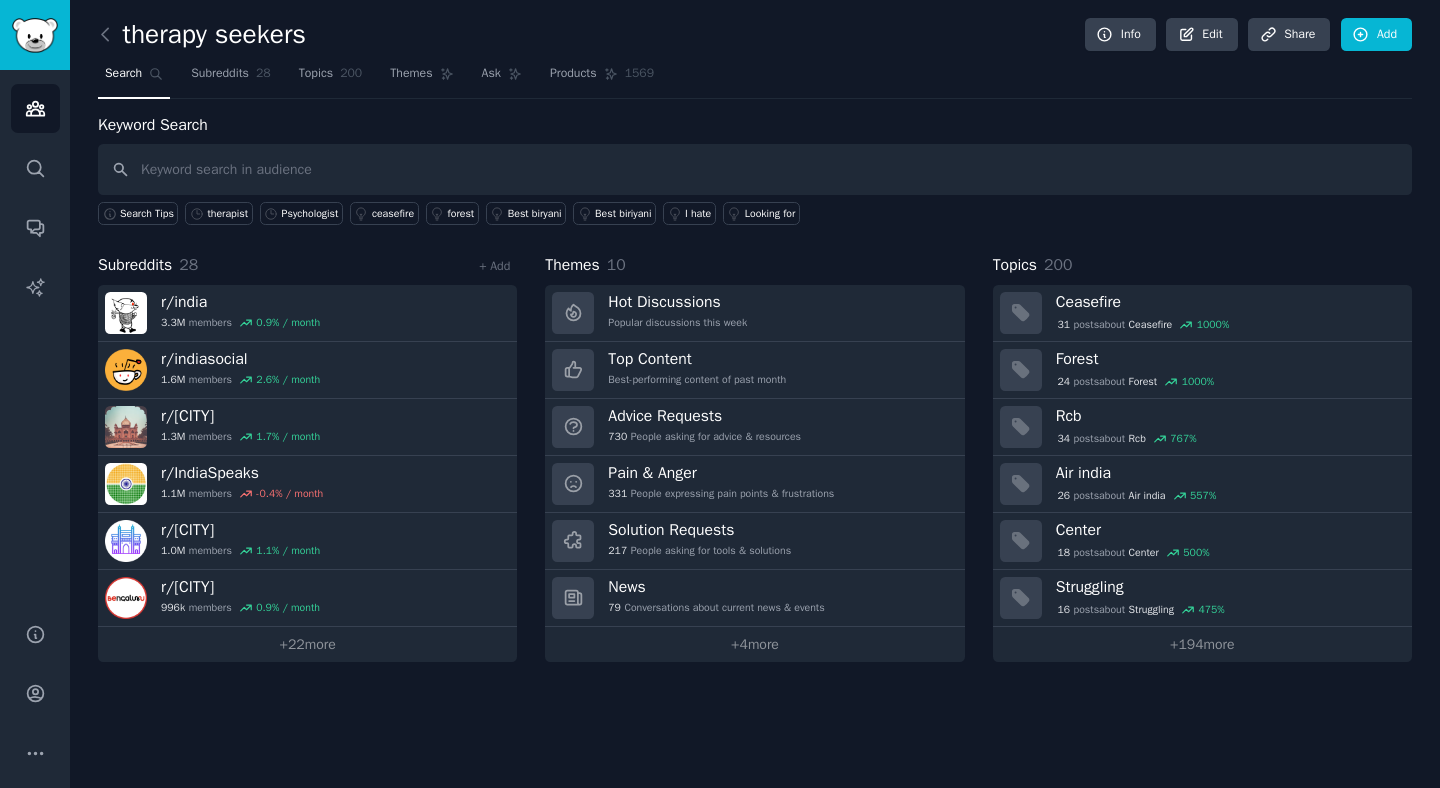 scroll, scrollTop: 0, scrollLeft: 0, axis: both 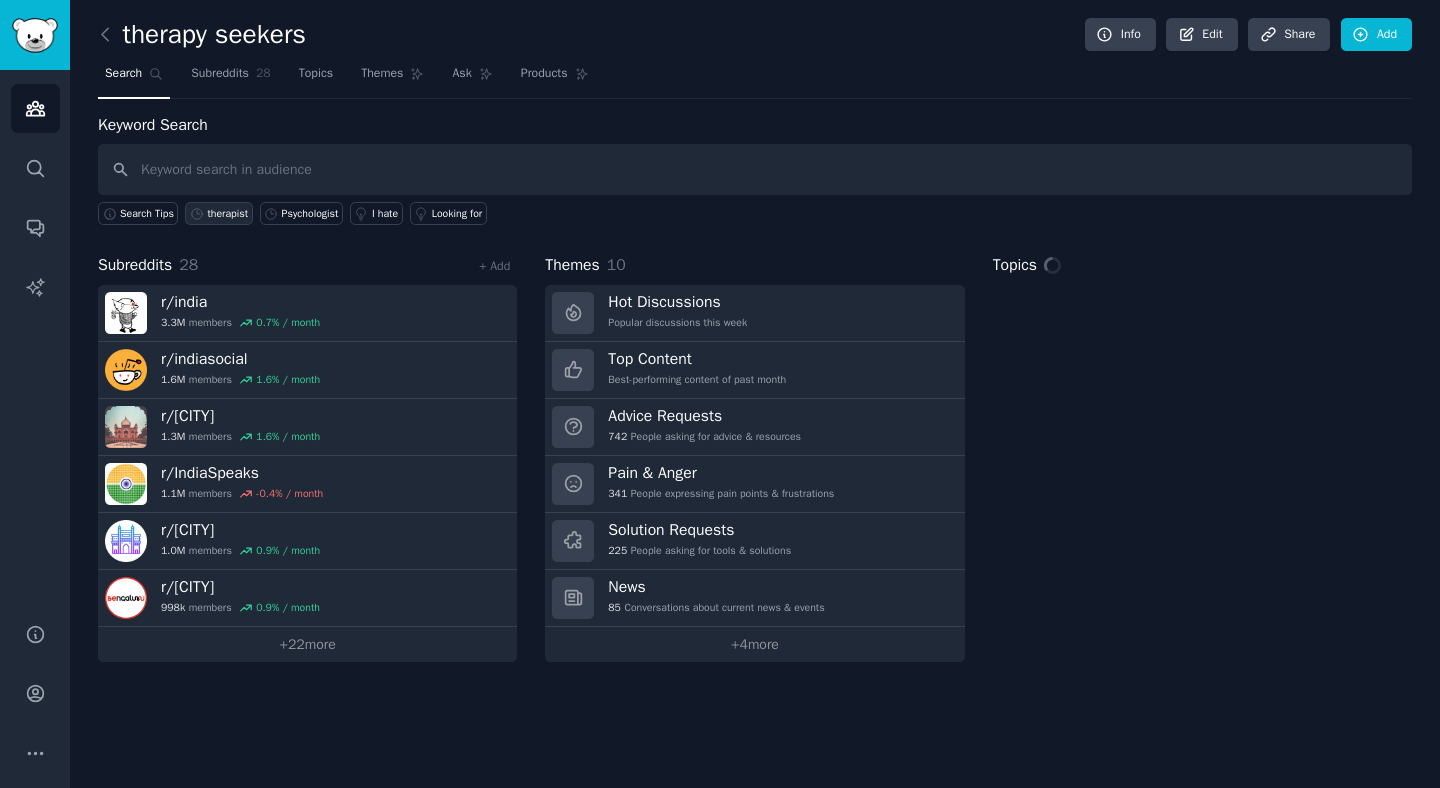 click on "therapist" at bounding box center [227, 214] 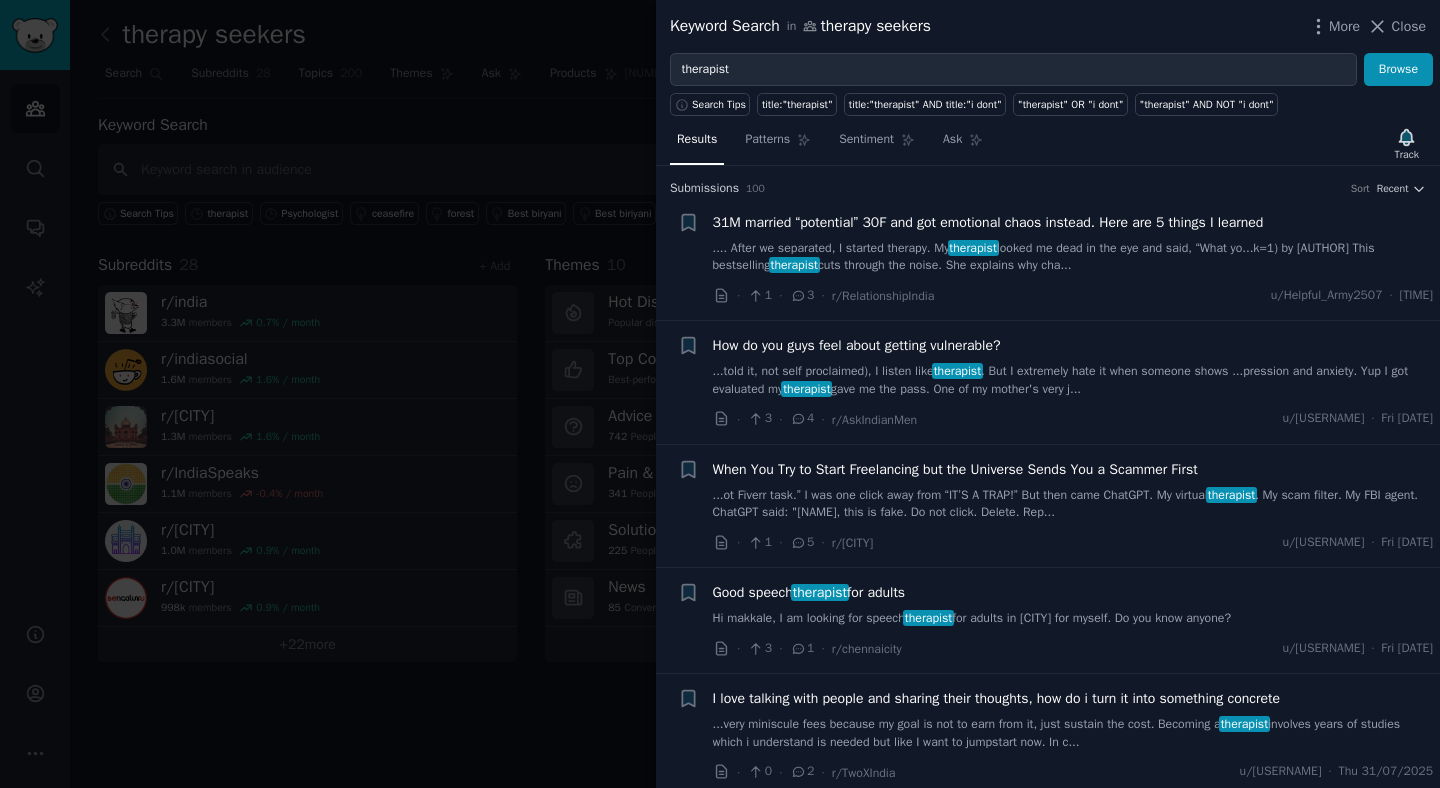 scroll, scrollTop: 113, scrollLeft: 0, axis: vertical 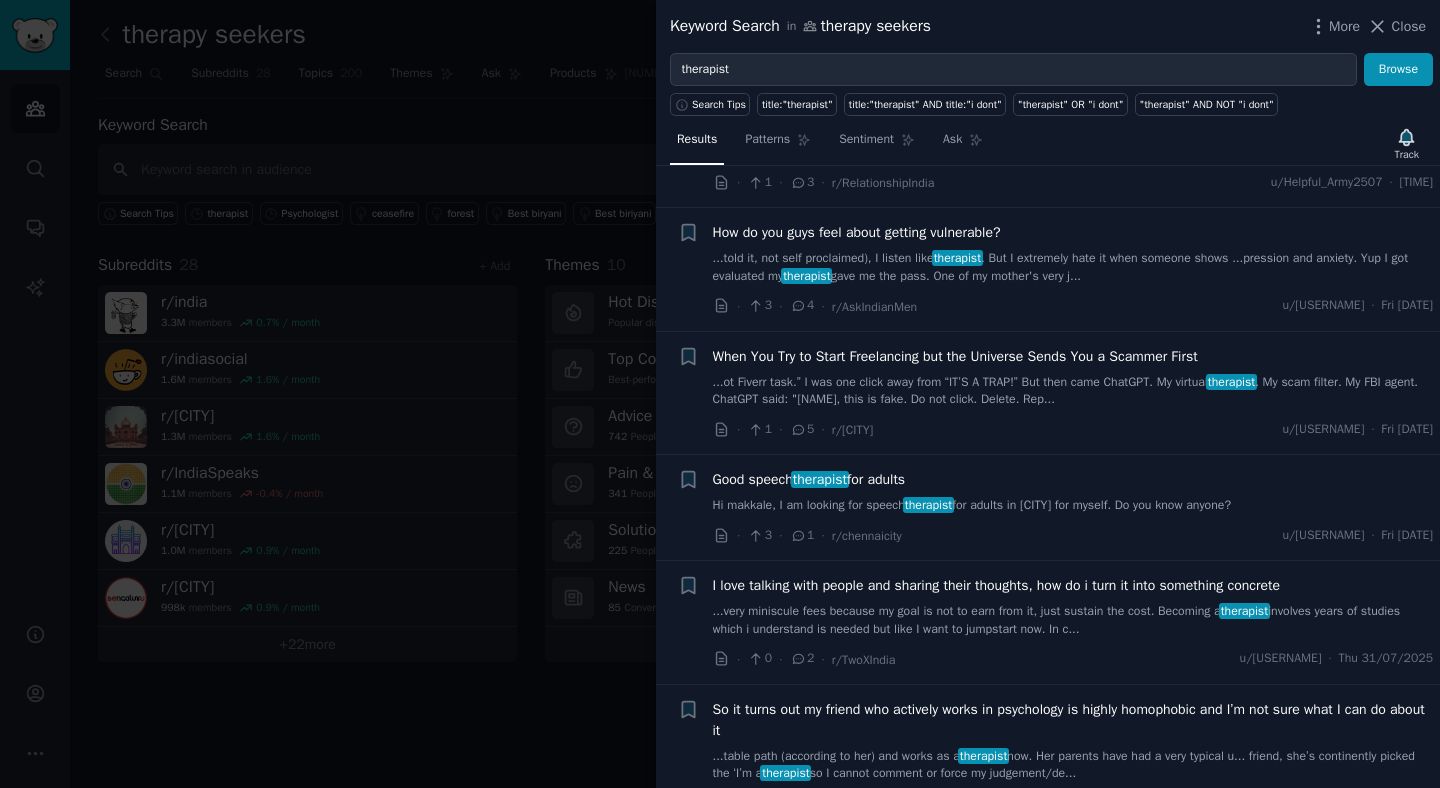 click on "...told it, not self proclaimed), I listen like therapist . But I extremely hate it when someone shows ...pression and anxiety. Yup I got evaluated my therapist gave me the pass.
One of my mother's very j..." at bounding box center [1073, 267] 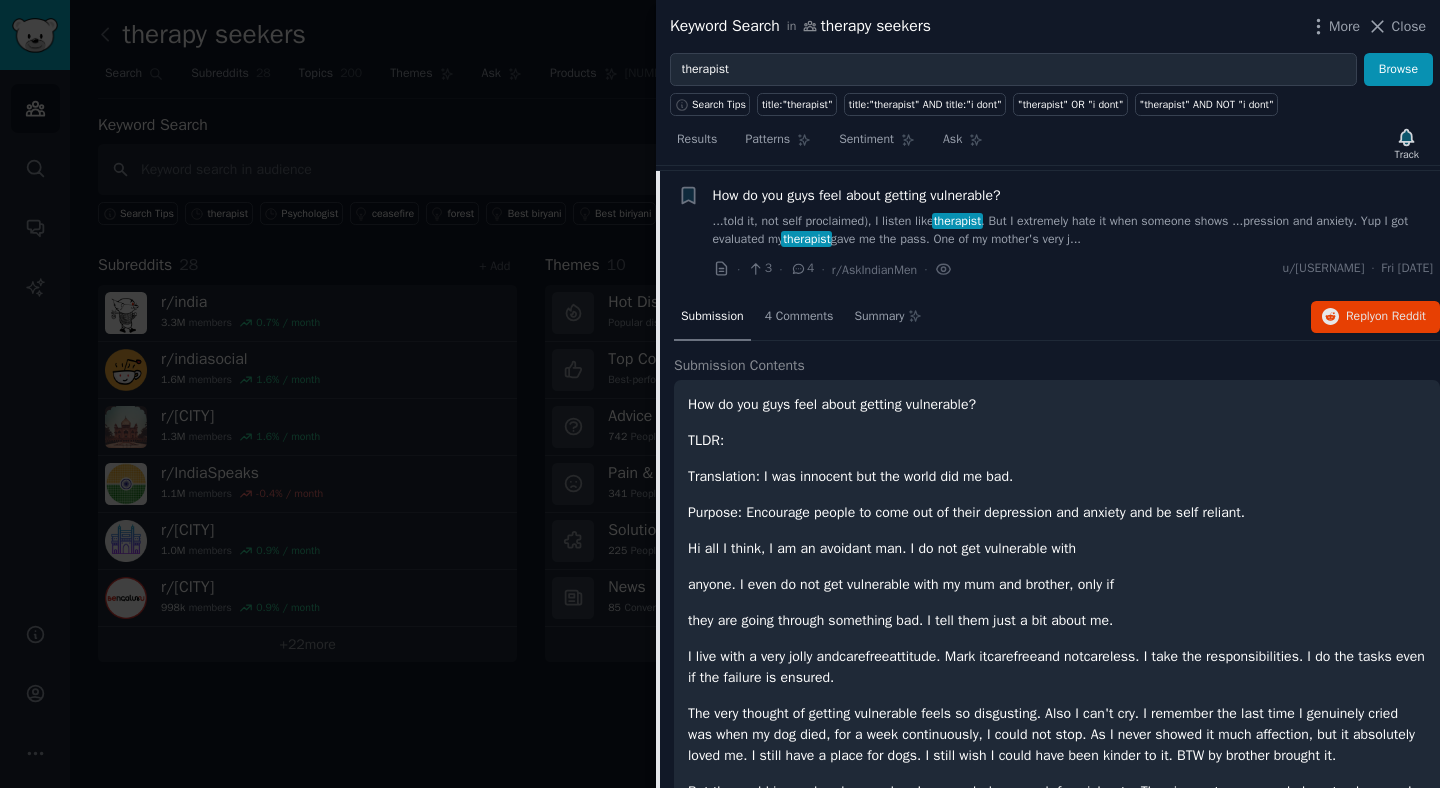 scroll, scrollTop: 155, scrollLeft: 0, axis: vertical 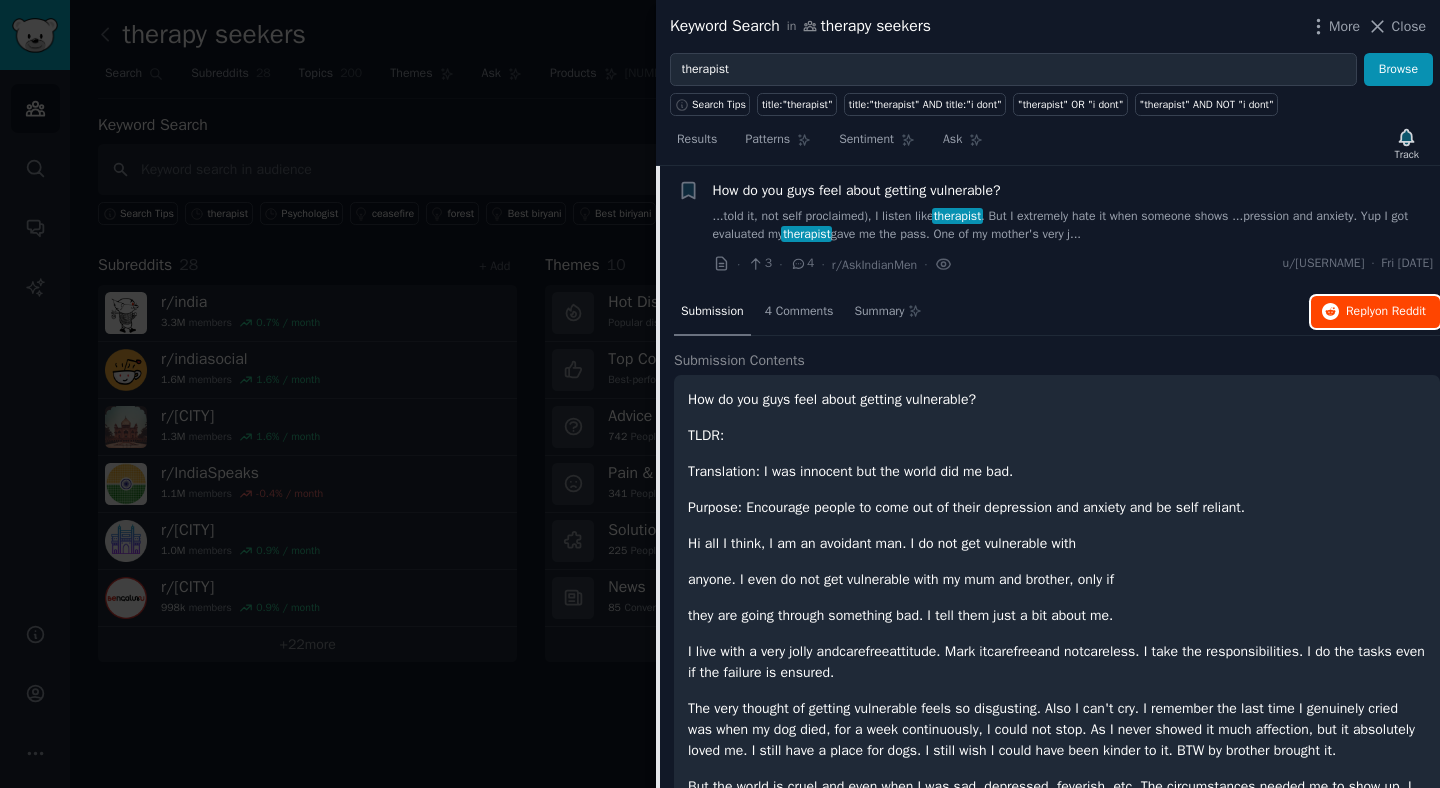 click on "Reply  on Reddit" at bounding box center [1386, 312] 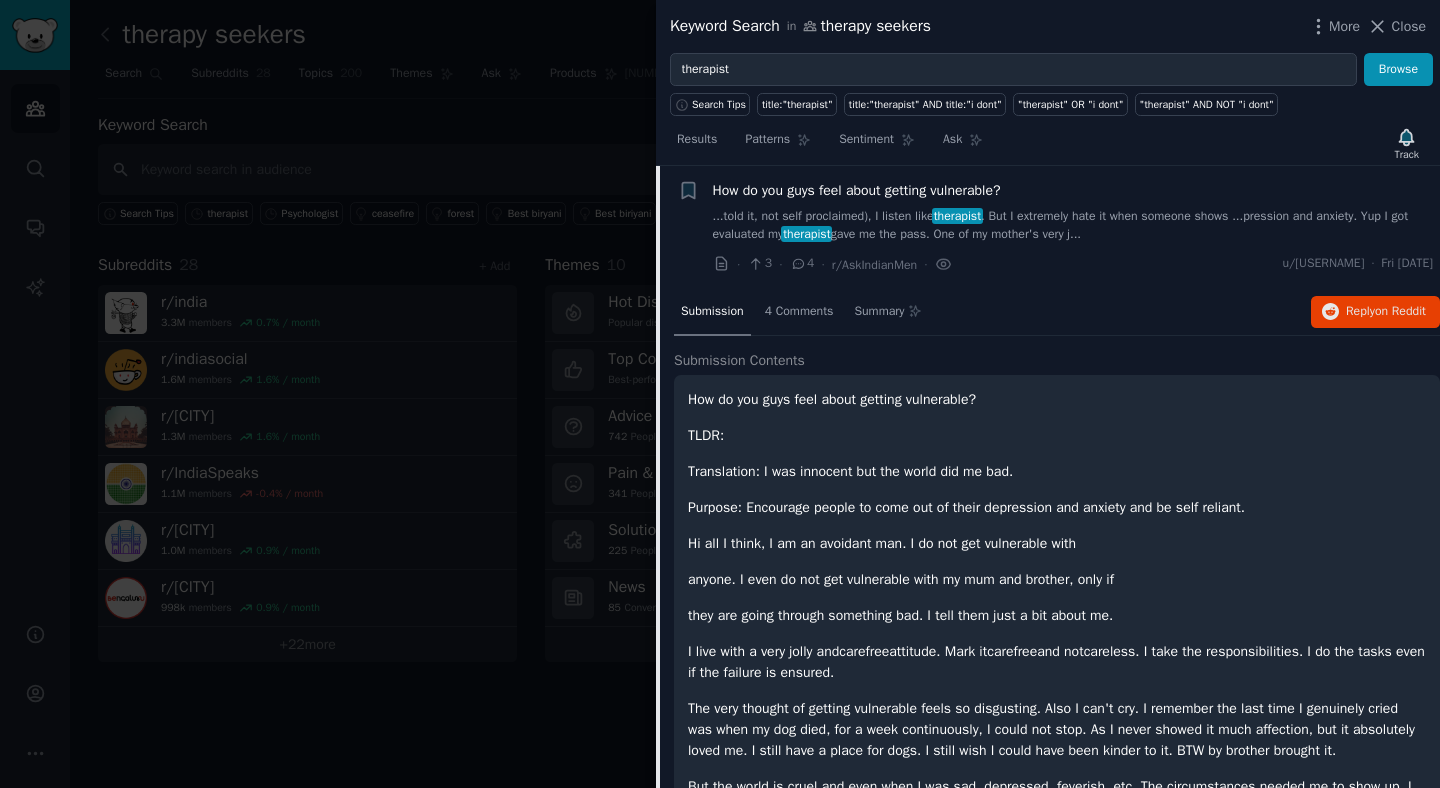 click on "...told it, not self proclaimed), I listen like therapist . But I extremely hate it when someone shows ...pression and anxiety. Yup I got evaluated my therapist gave me the pass.
One of my mother's very j..." at bounding box center (1073, 225) 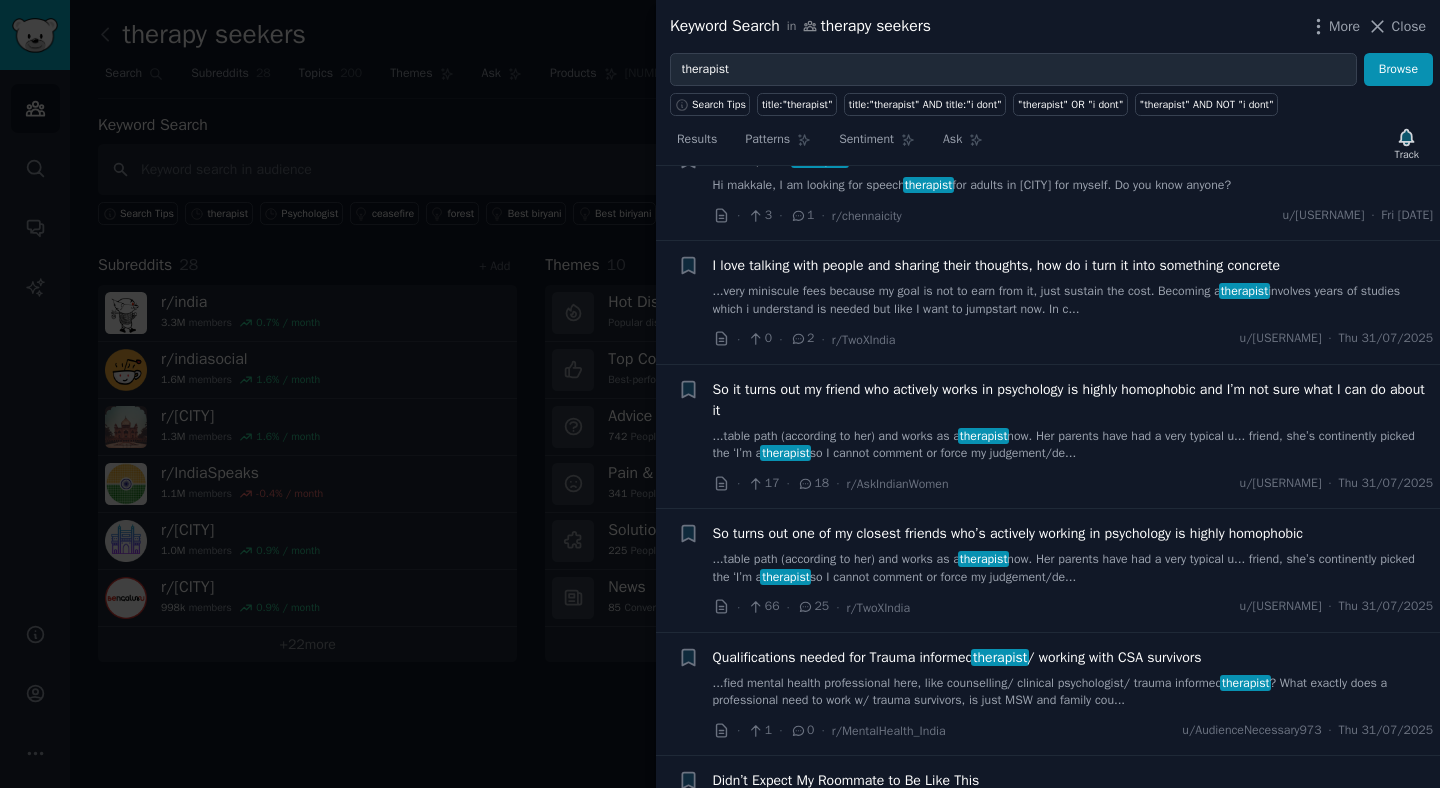 scroll, scrollTop: 435, scrollLeft: 0, axis: vertical 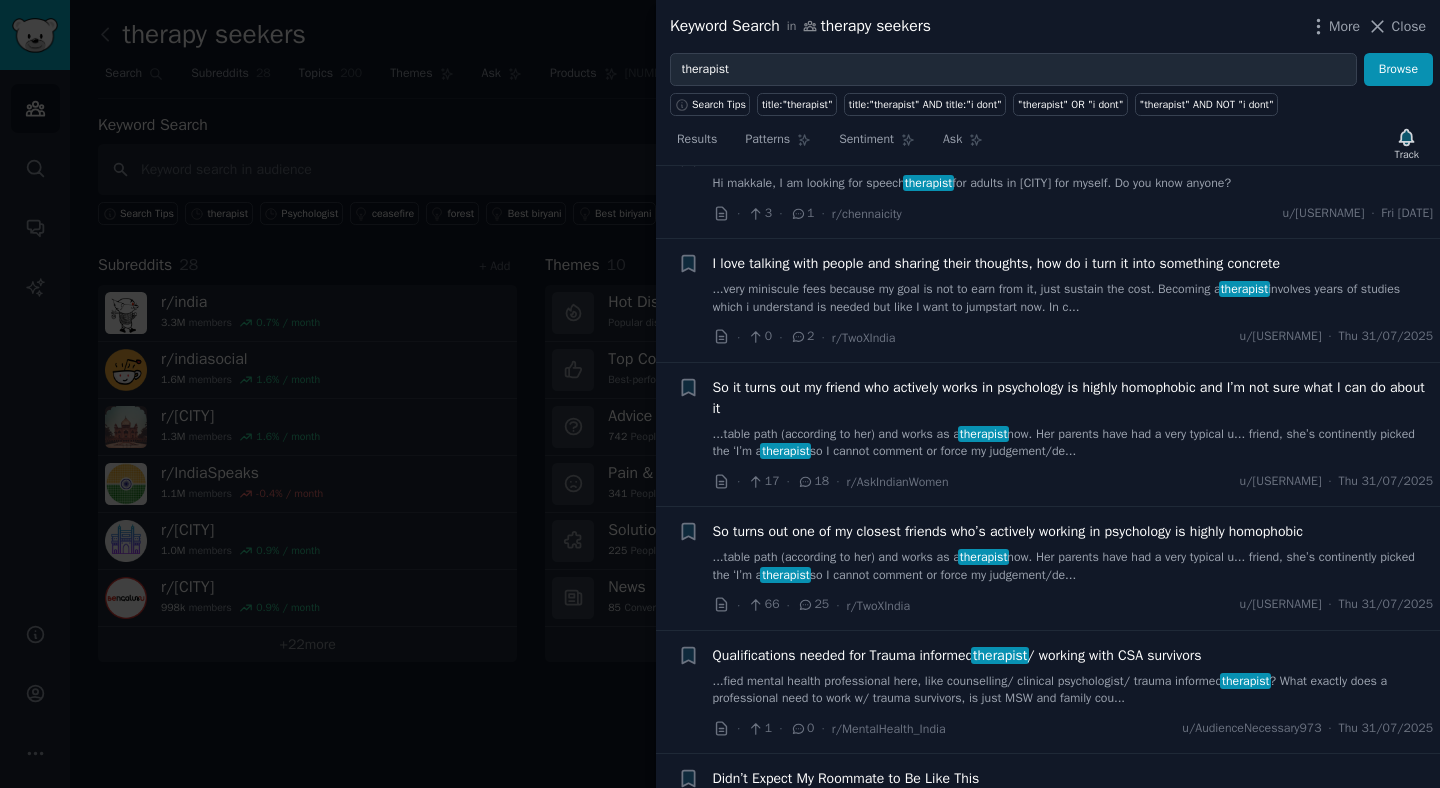 click on "...very miniscule fees because my goal is not to earn from it, just sustain the cost.
Becoming a  therapist  involves years of studies which i understand is needed but like I want to jumpstart now.
In c..." at bounding box center [1073, 298] 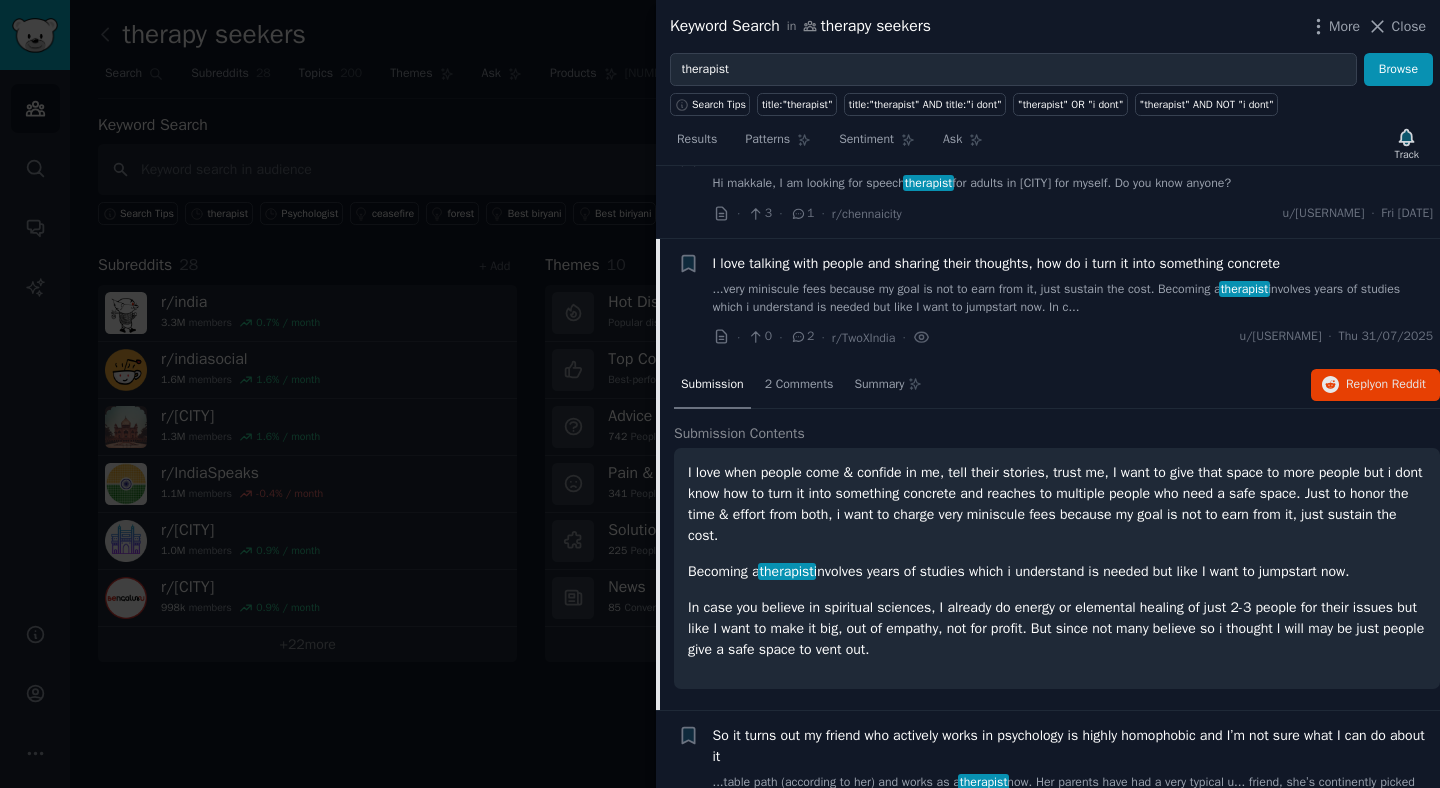 scroll, scrollTop: 508, scrollLeft: 0, axis: vertical 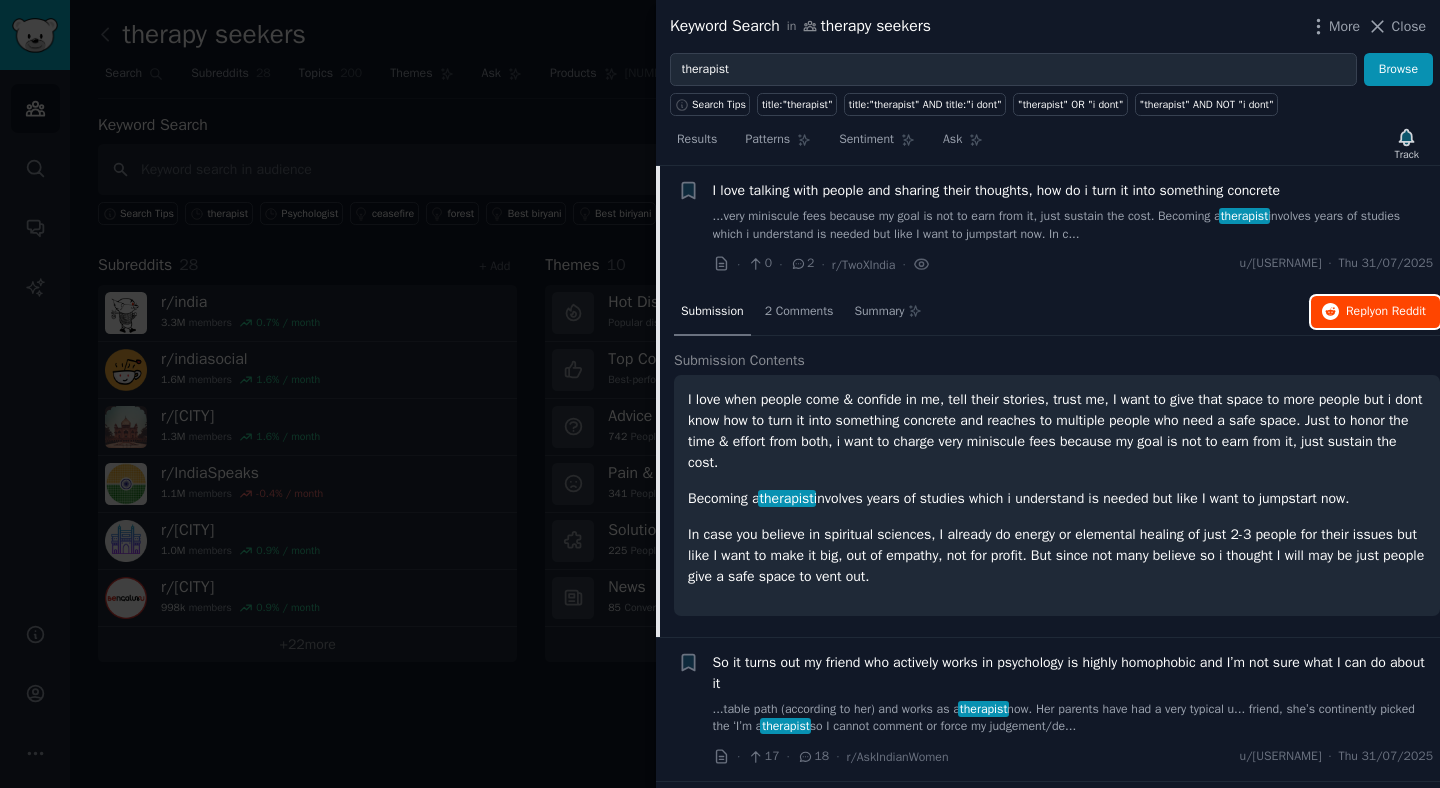 click on "Reply  on Reddit" at bounding box center (1375, 312) 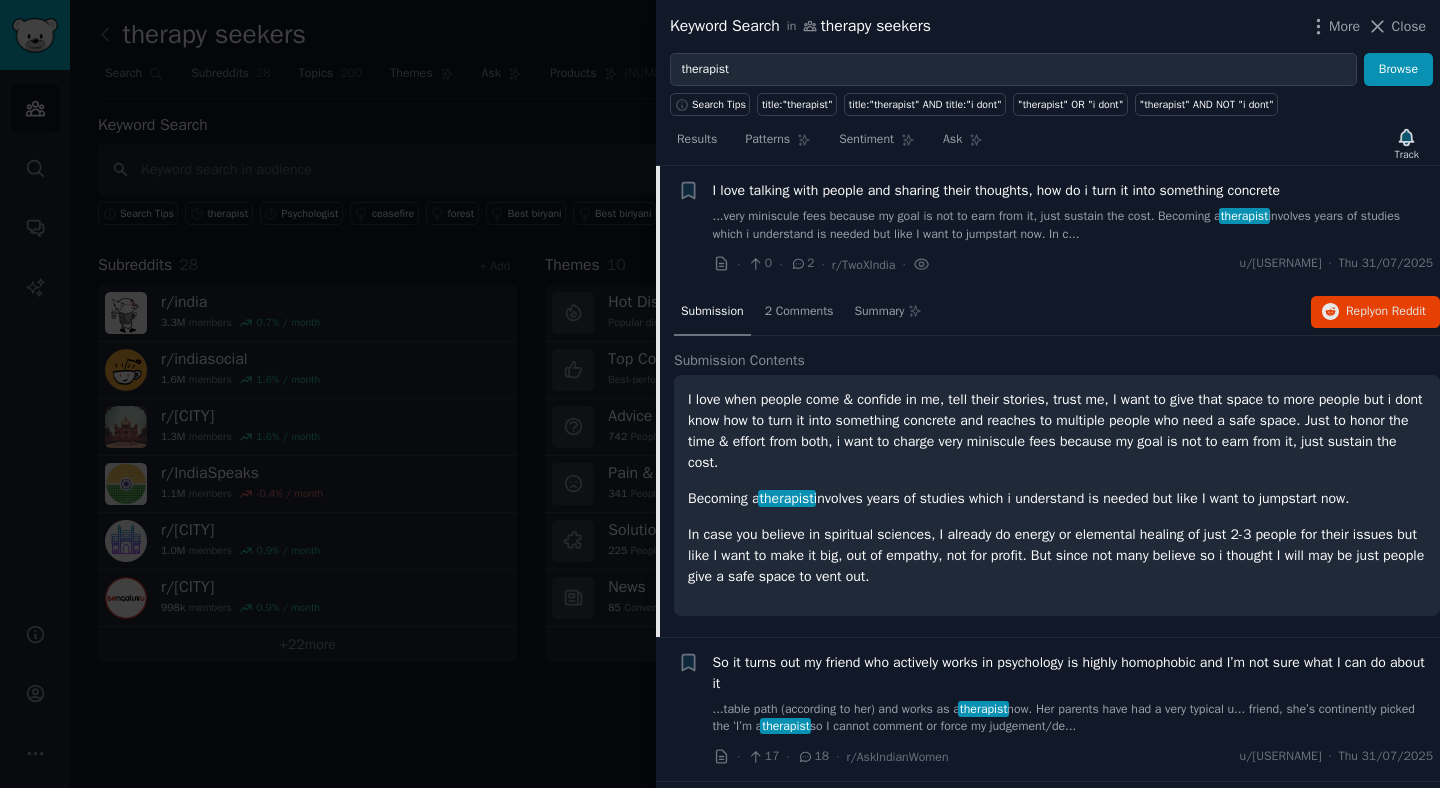click on "...very miniscule fees because my goal is not to earn from it, just sustain the cost.
Becoming a  therapist  involves years of studies which i understand is needed but like I want to jumpstart now.
In c..." at bounding box center (1073, 225) 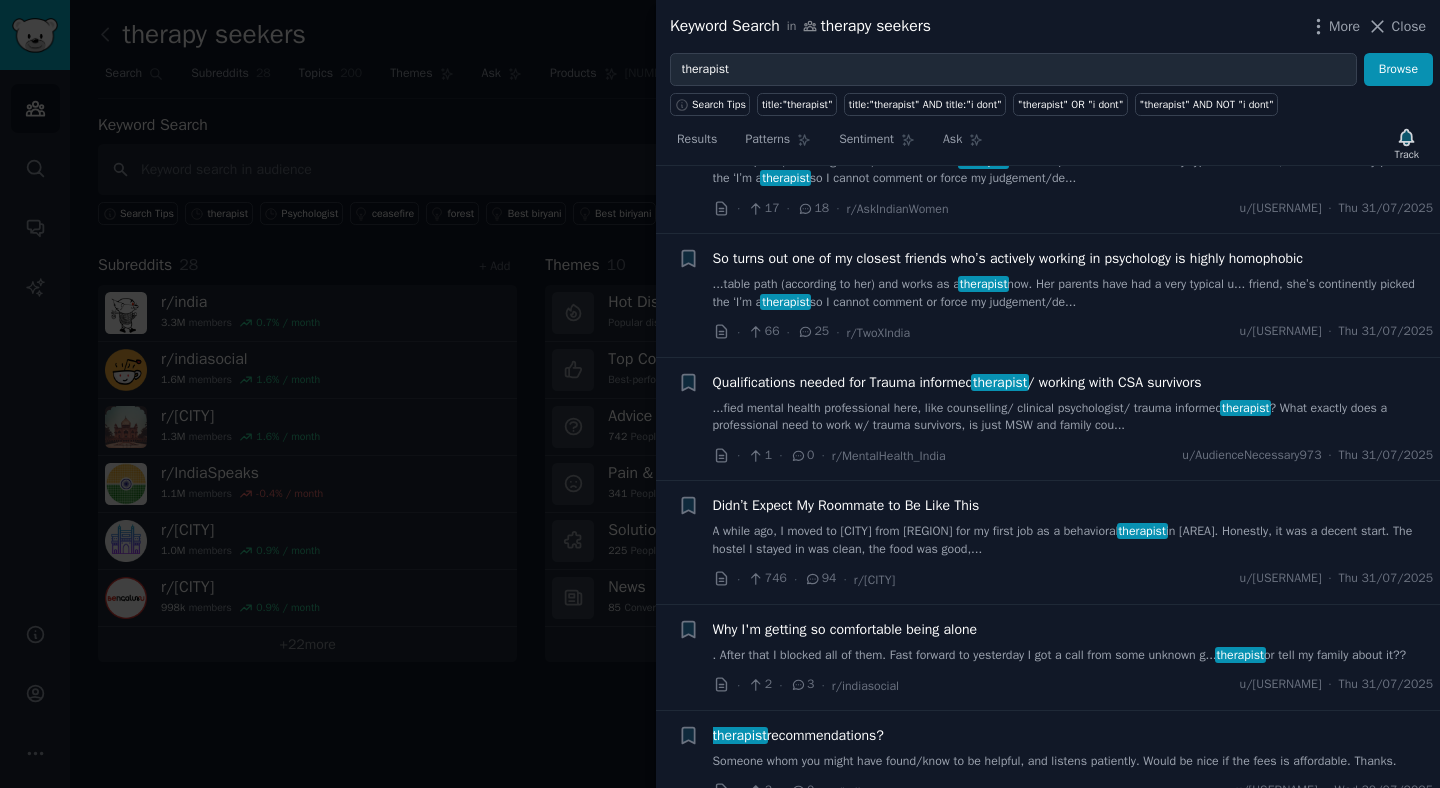 scroll, scrollTop: 710, scrollLeft: 0, axis: vertical 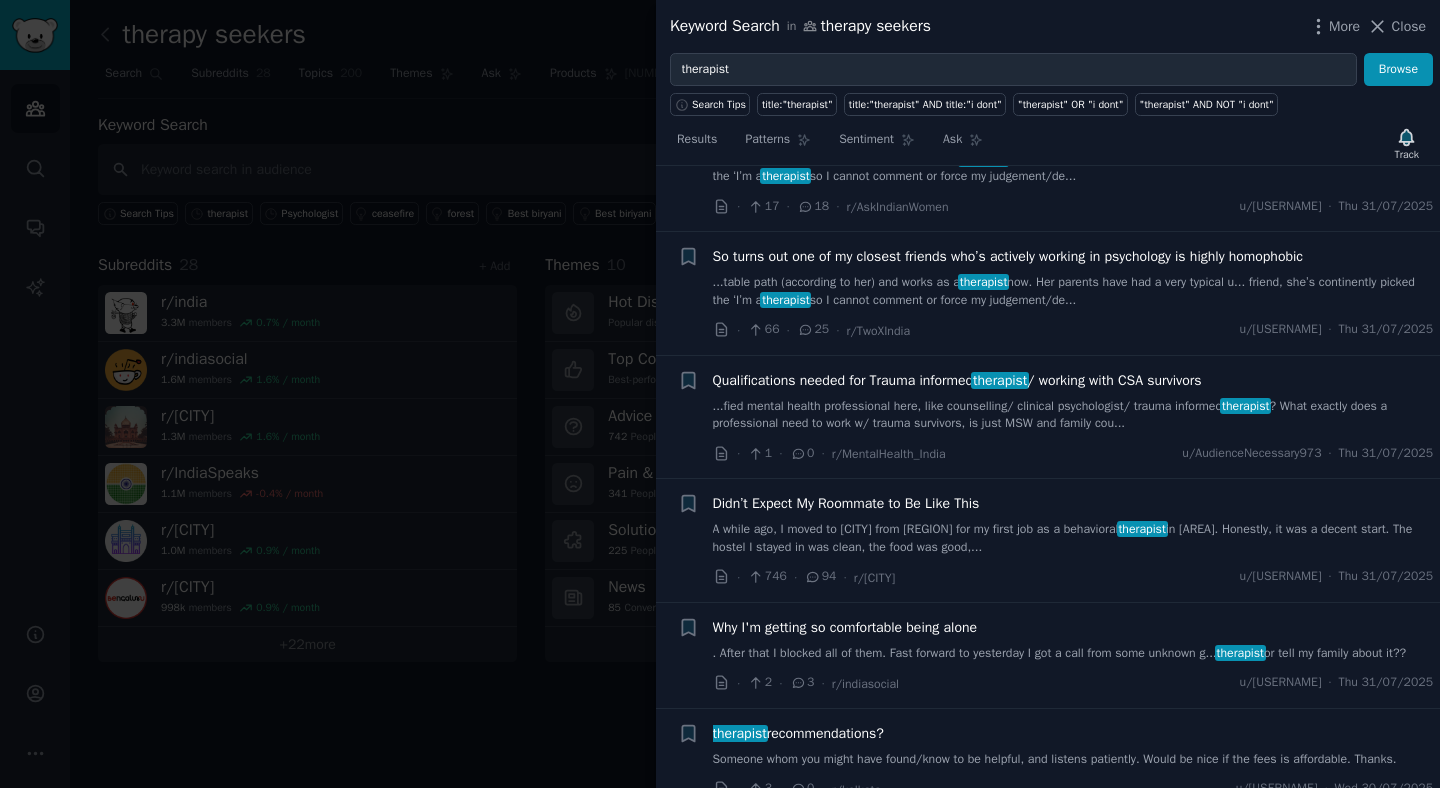 click on "...fied mental health professional here, like counselling/ clinical psychologist/ trauma informed therapist ? What exactly does a professional need to work w/ trauma survivors, is just MSW and family cou..." at bounding box center (1073, 415) 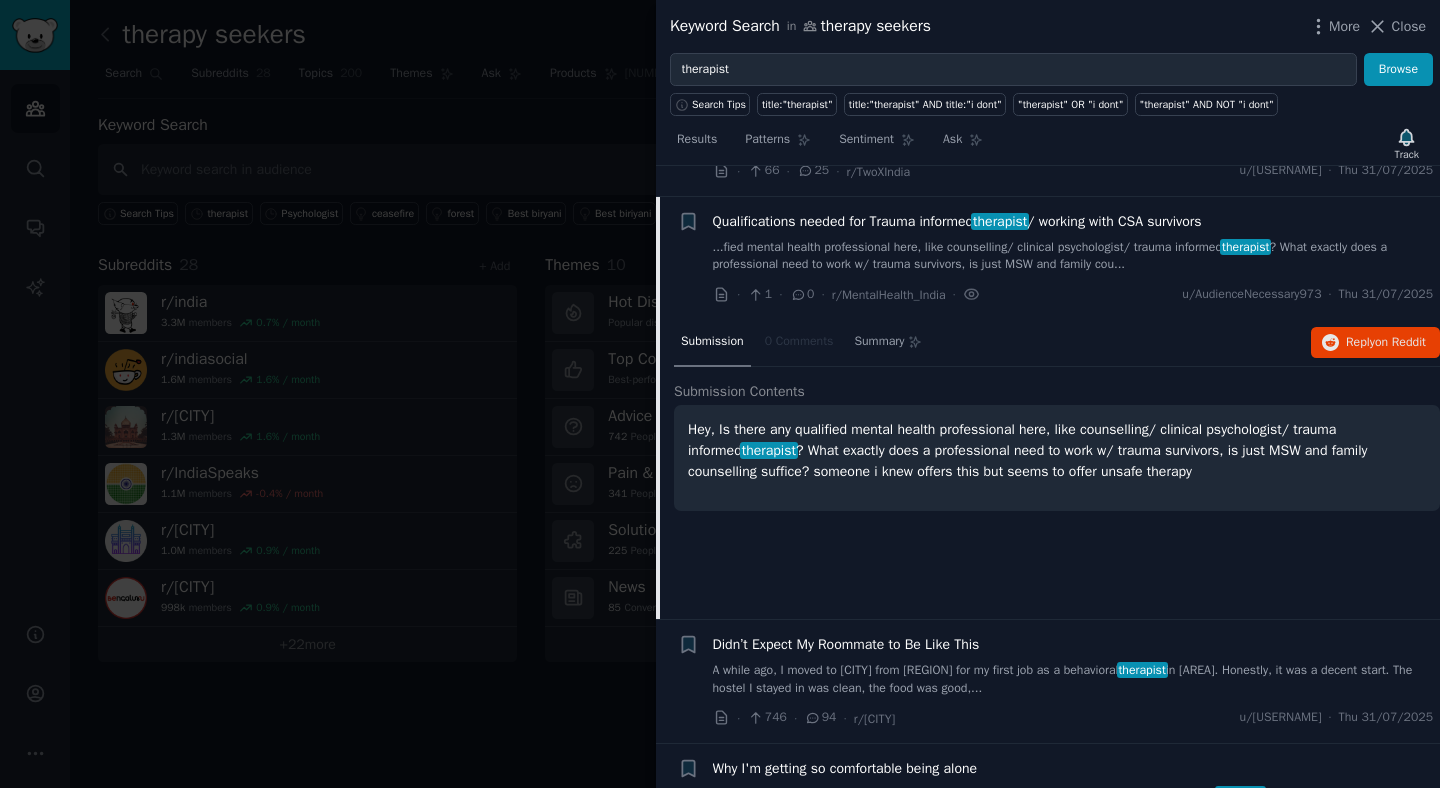 scroll, scrollTop: 899, scrollLeft: 0, axis: vertical 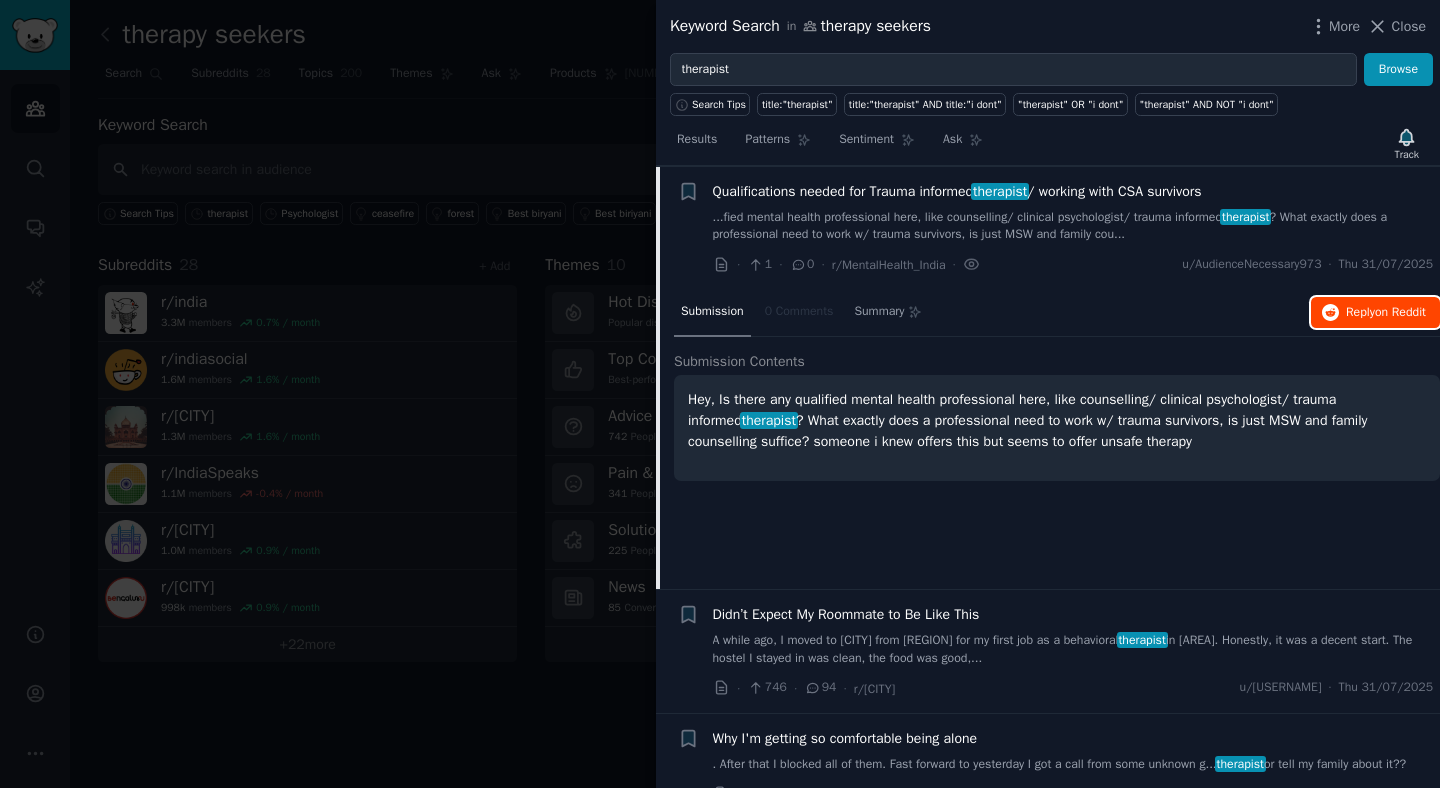 click on "on Reddit" at bounding box center [1400, 312] 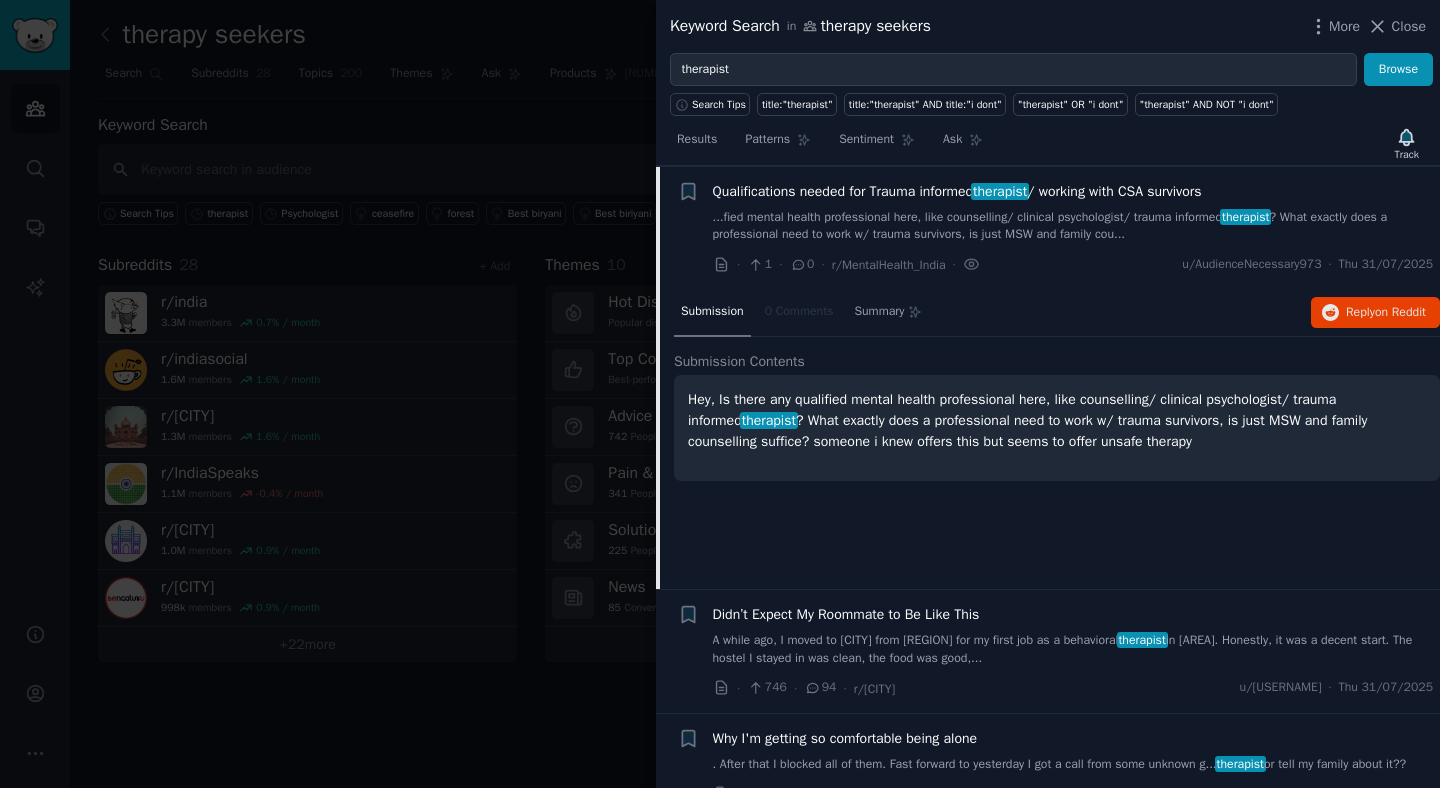 click on "...fied mental health professional here, like counselling/ clinical psychologist/ trauma informed therapist ? What exactly does a professional need to work w/ trauma survivors, is just MSW and family cou..." at bounding box center (1073, 226) 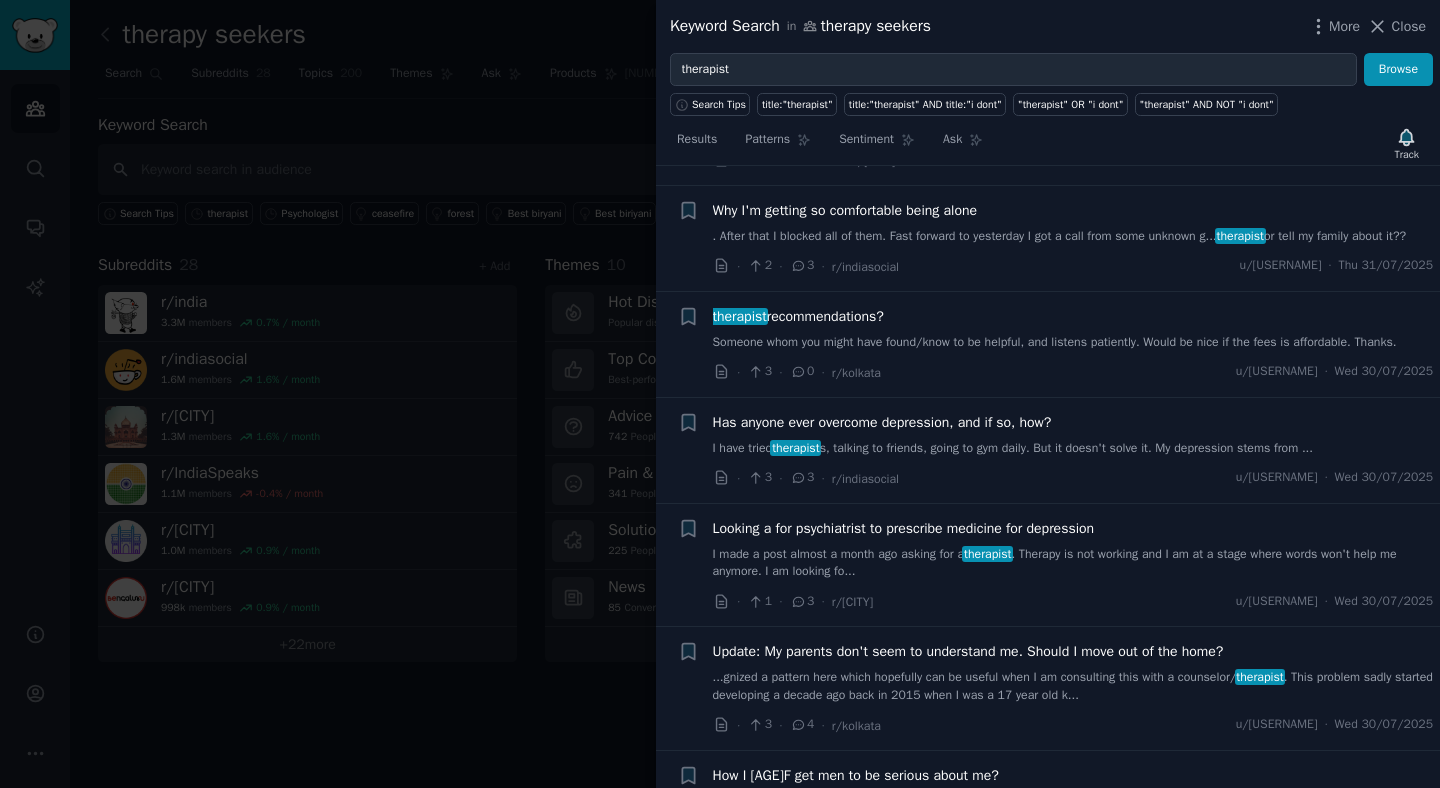 scroll, scrollTop: 1129, scrollLeft: 0, axis: vertical 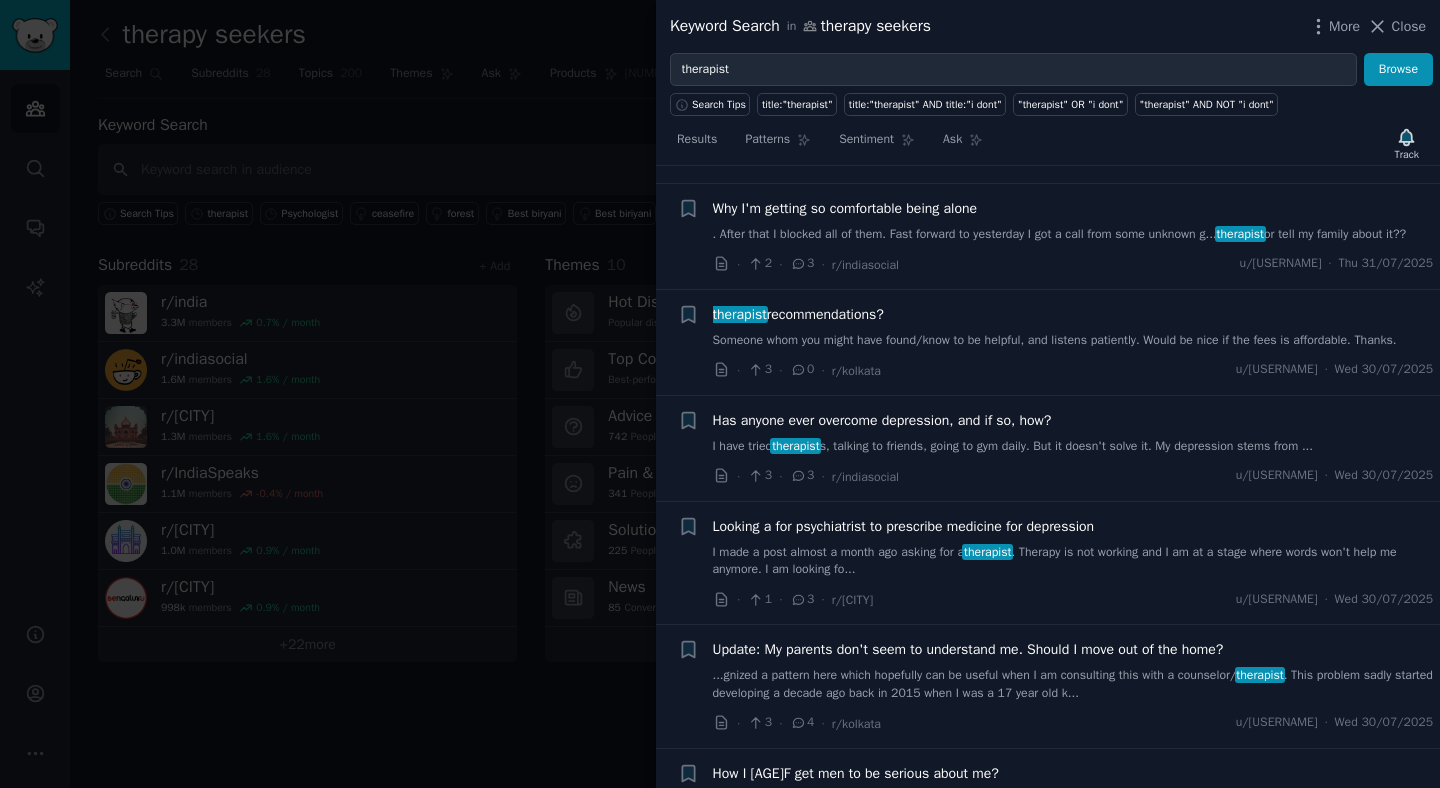 click on "Someone whom you might have found/know to be helpful, and listens patiently. Would be nice if the fees is affordable. Thanks." at bounding box center (1073, 341) 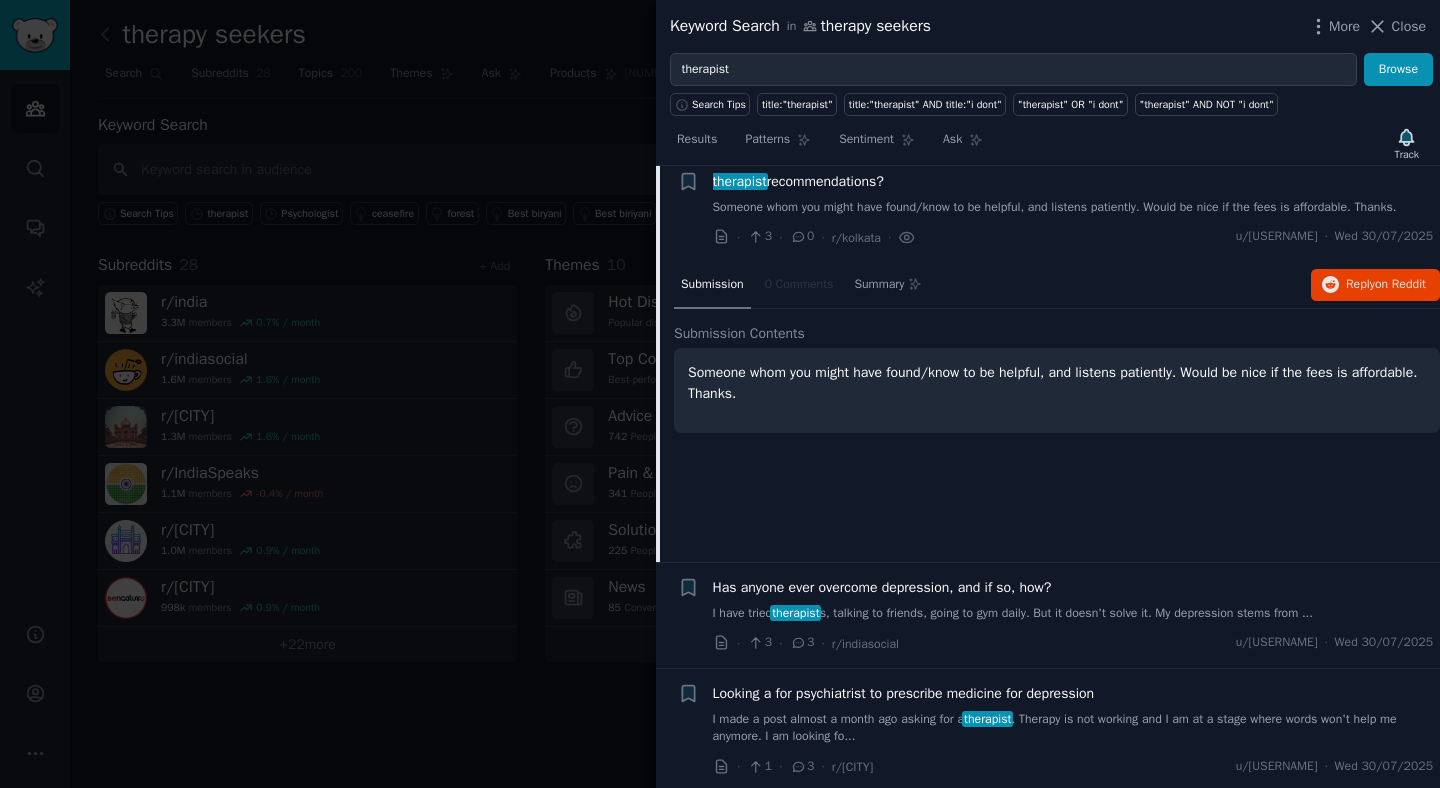 scroll, scrollTop: 1270, scrollLeft: 0, axis: vertical 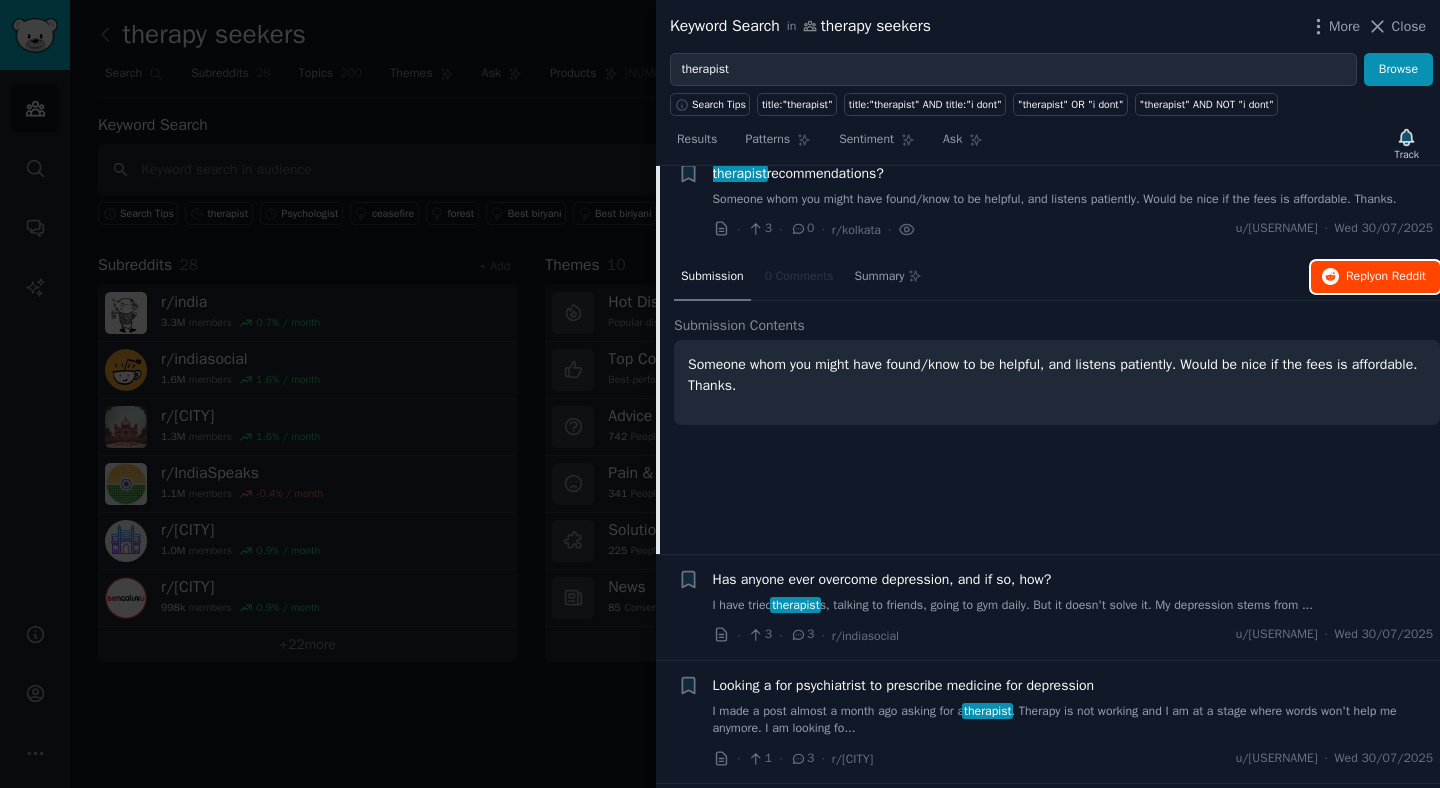 click on "Reply  on Reddit" at bounding box center (1375, 277) 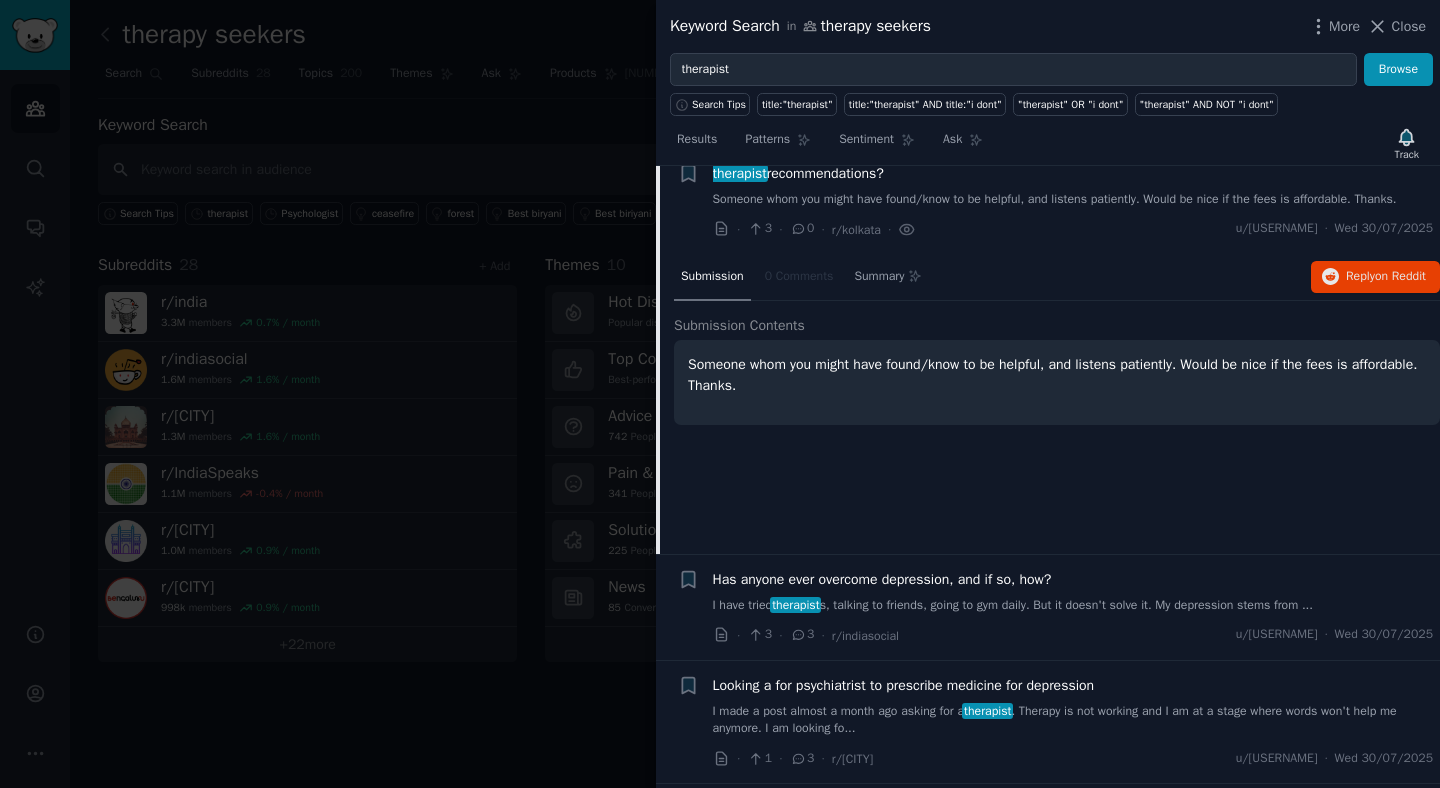click on "Someone whom you might have found/know to be helpful, and listens patiently. Would be nice if the fees is affordable. Thanks." at bounding box center [1073, 200] 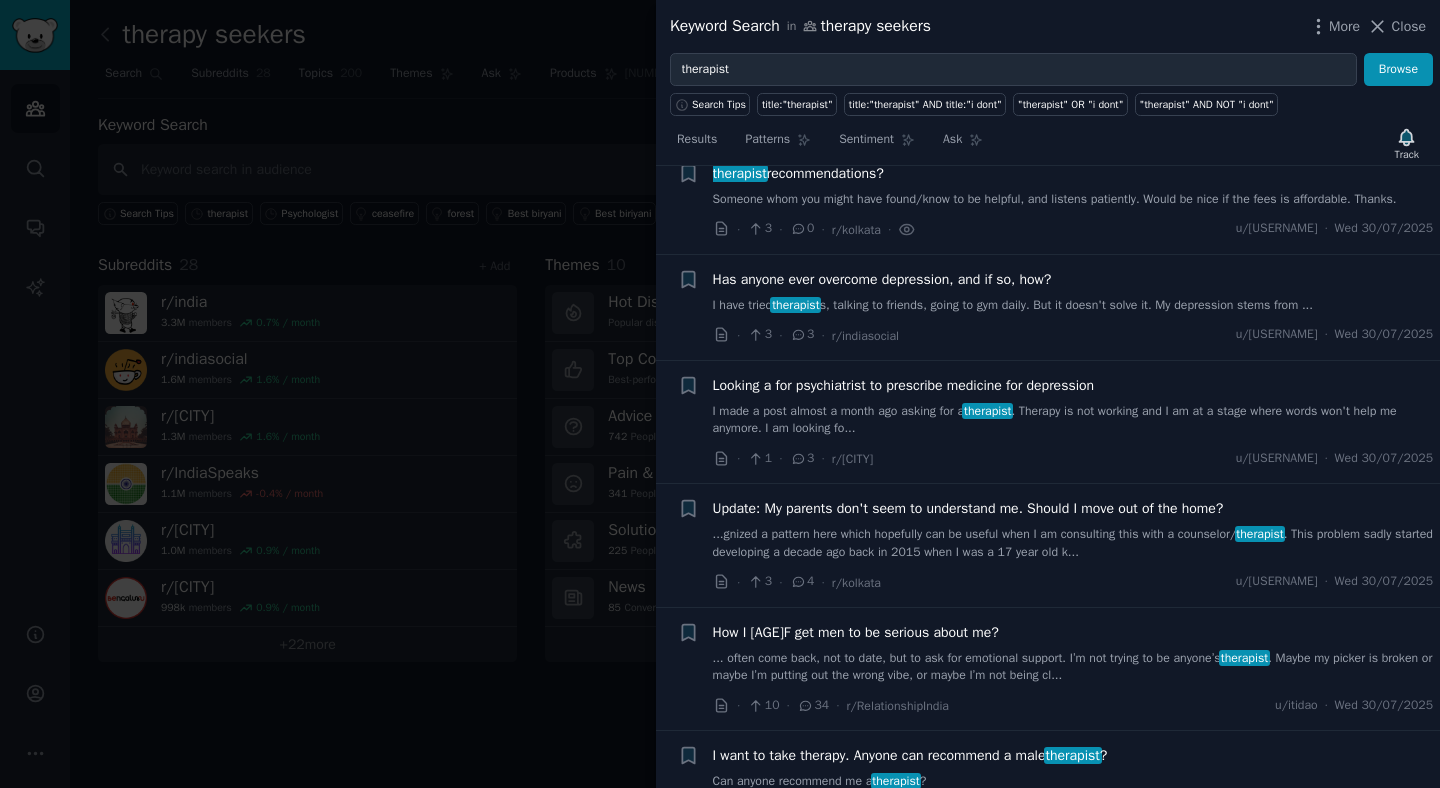 click on "I have tried therapists, talking to friends, going to gym daily. But it doesn't solve it.
My depression stems from ..." at bounding box center (1073, 306) 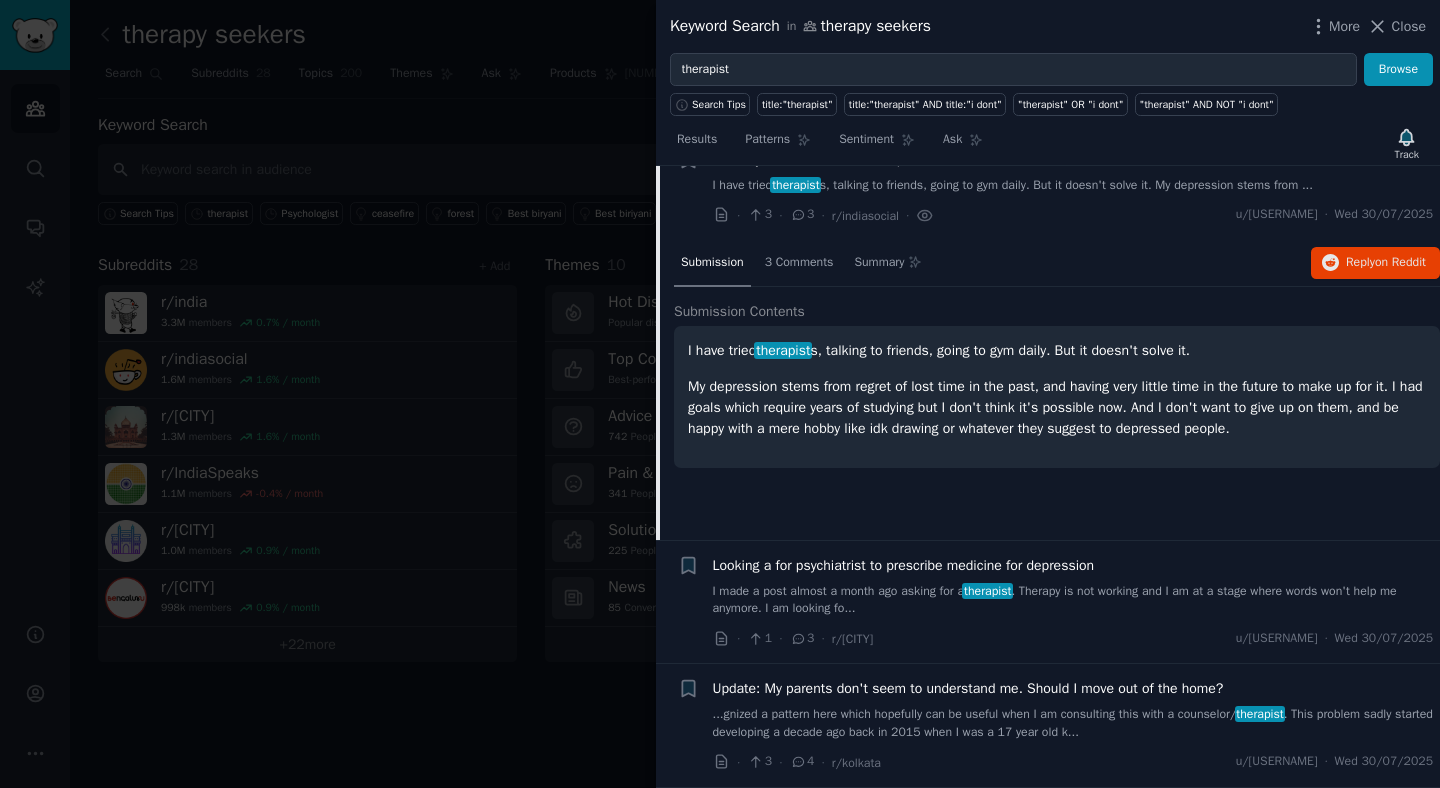 scroll, scrollTop: 1393, scrollLeft: 0, axis: vertical 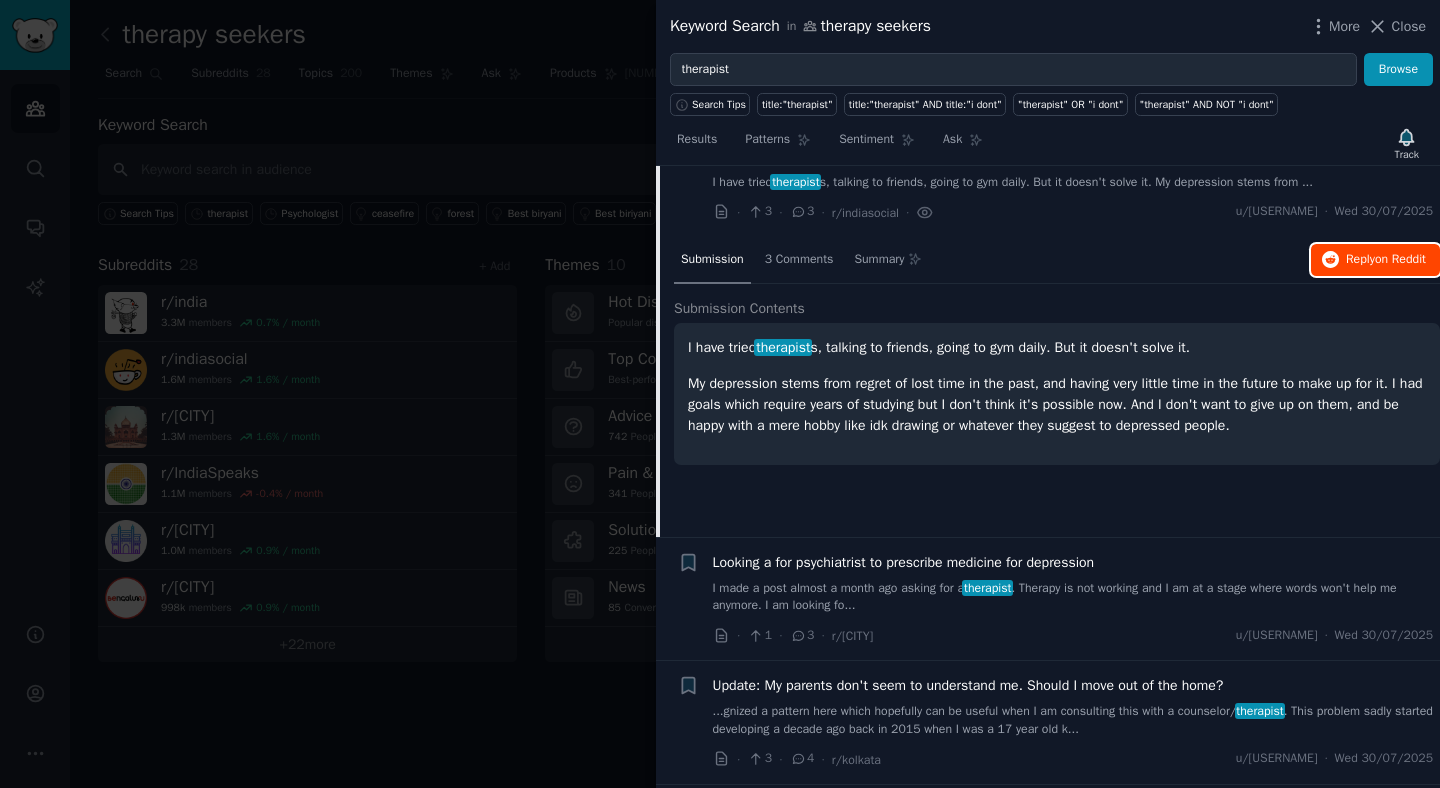 click on "Reply  on Reddit" at bounding box center [1375, 260] 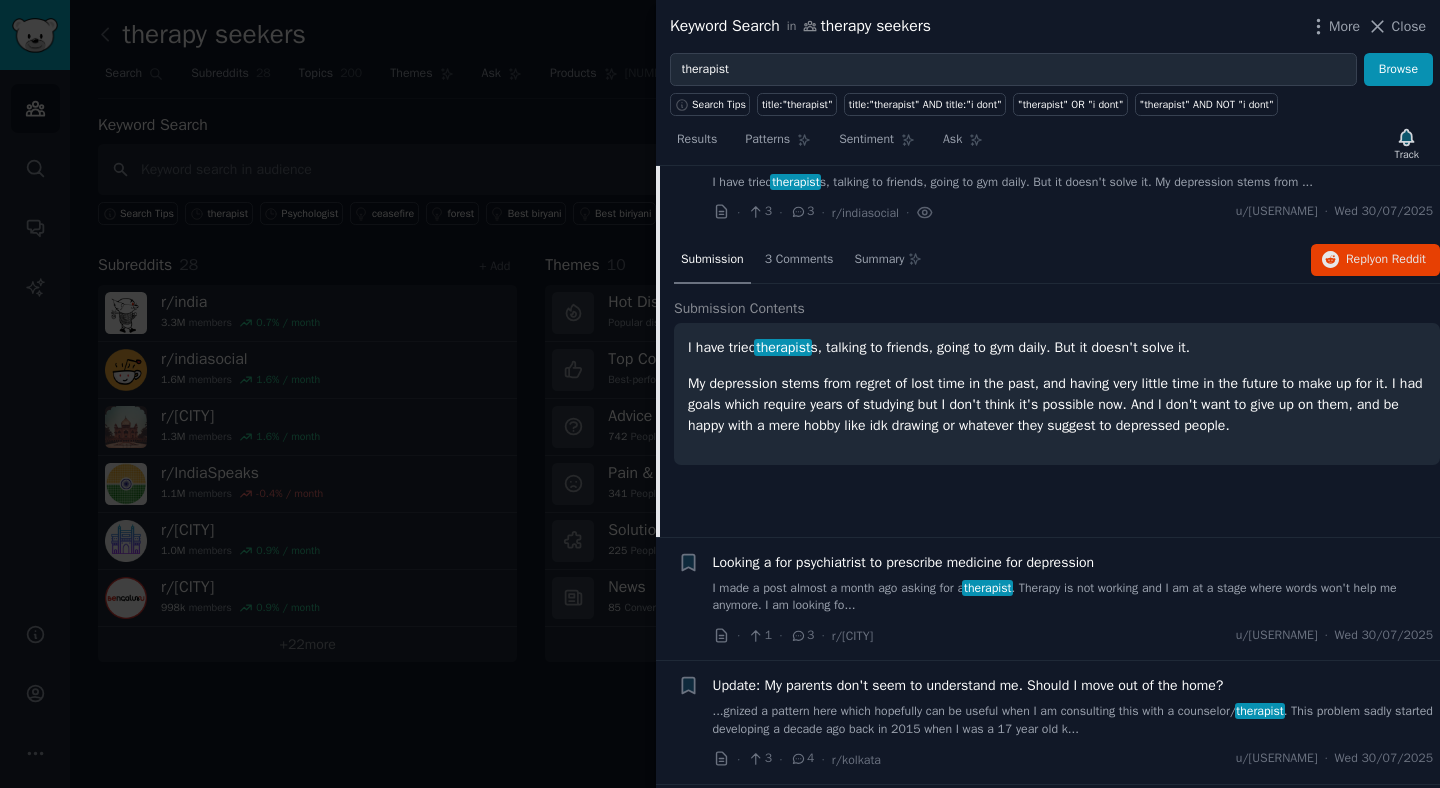 click on "I have tried therapists, talking to friends, going to gym daily. But it doesn't solve it.
My depression stems from ..." at bounding box center [1073, 183] 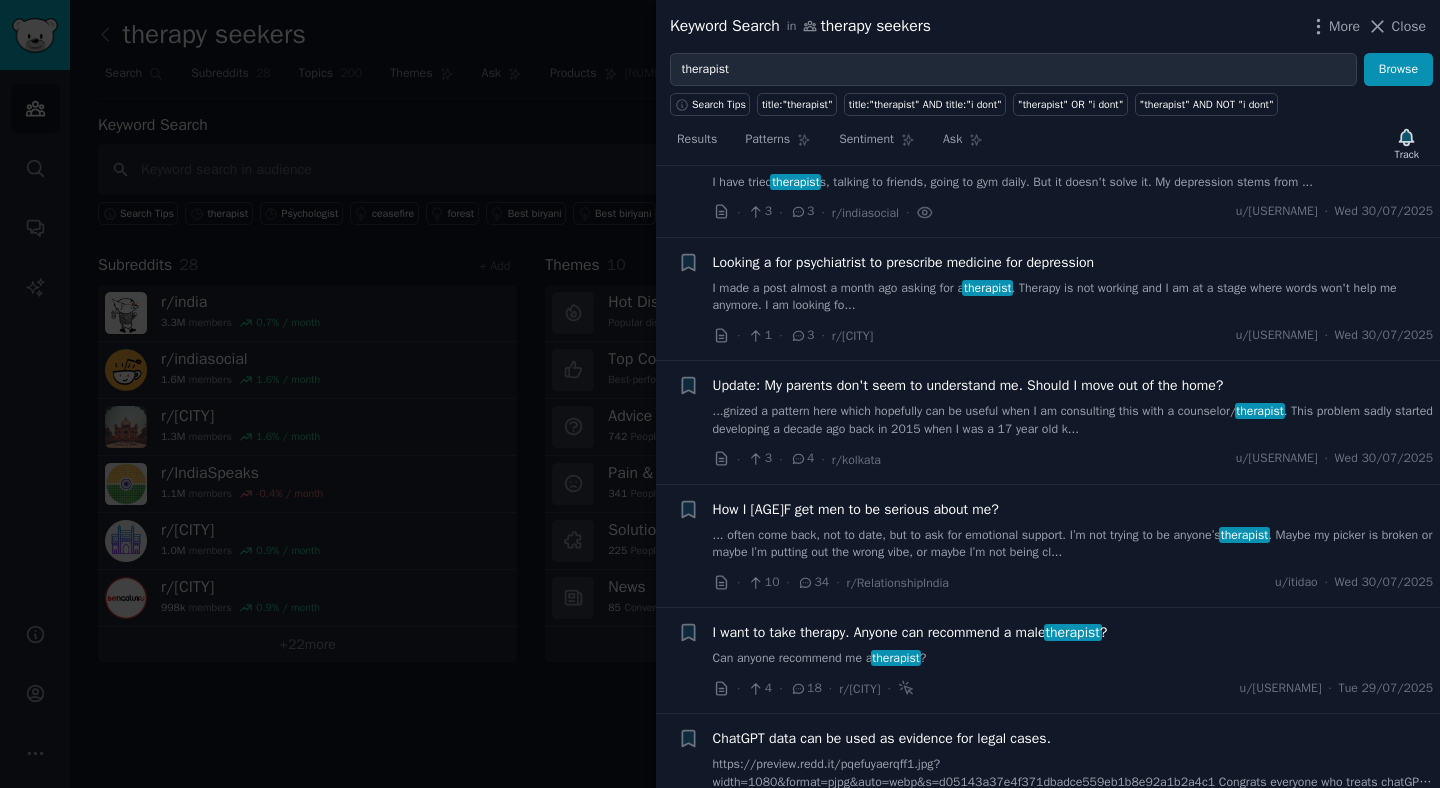 click on "I made a post almost a month ago asking for a  therapist . Therapy is not working and I am at a stage where words won't help me anymore. I am looking fo..." at bounding box center [1073, 297] 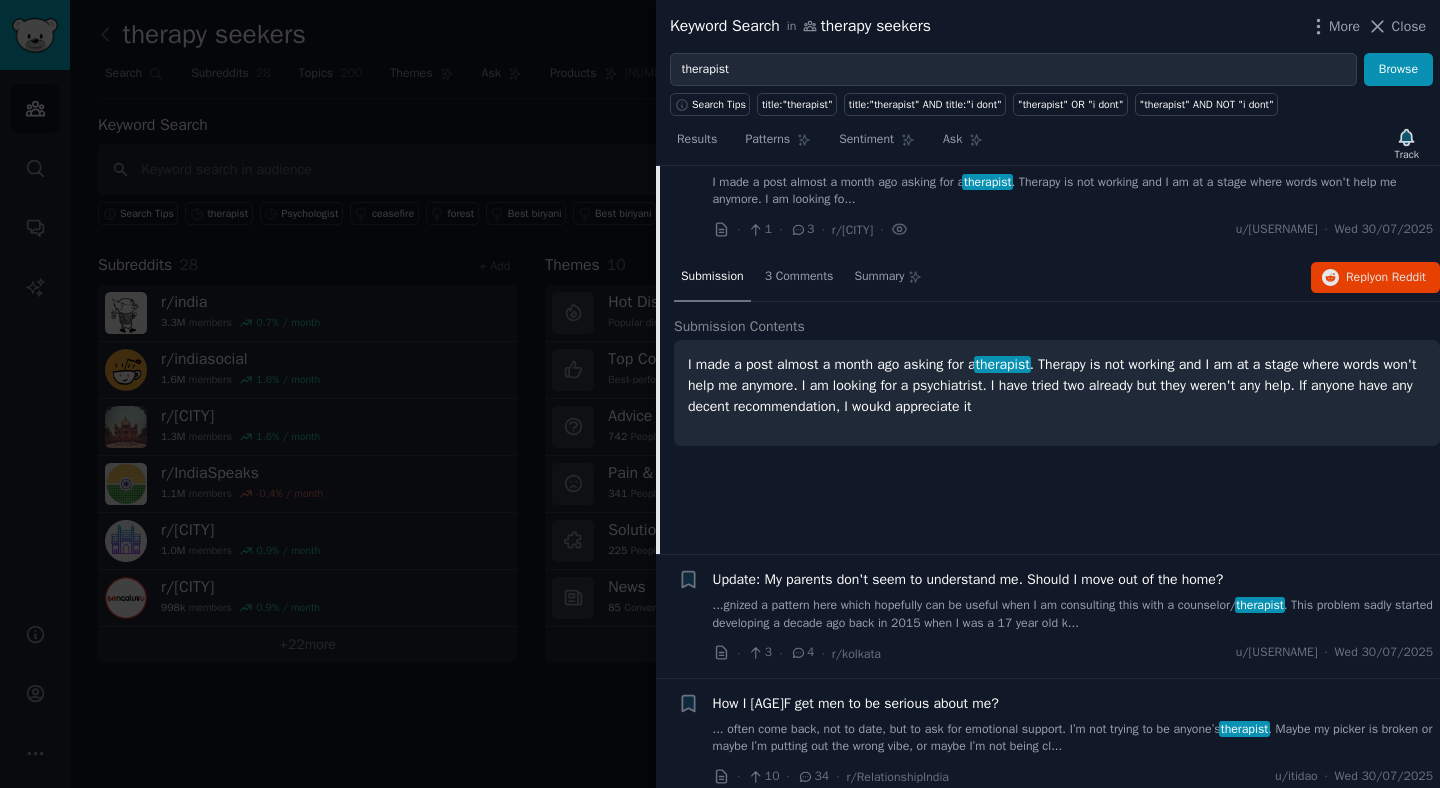 scroll, scrollTop: 1499, scrollLeft: 0, axis: vertical 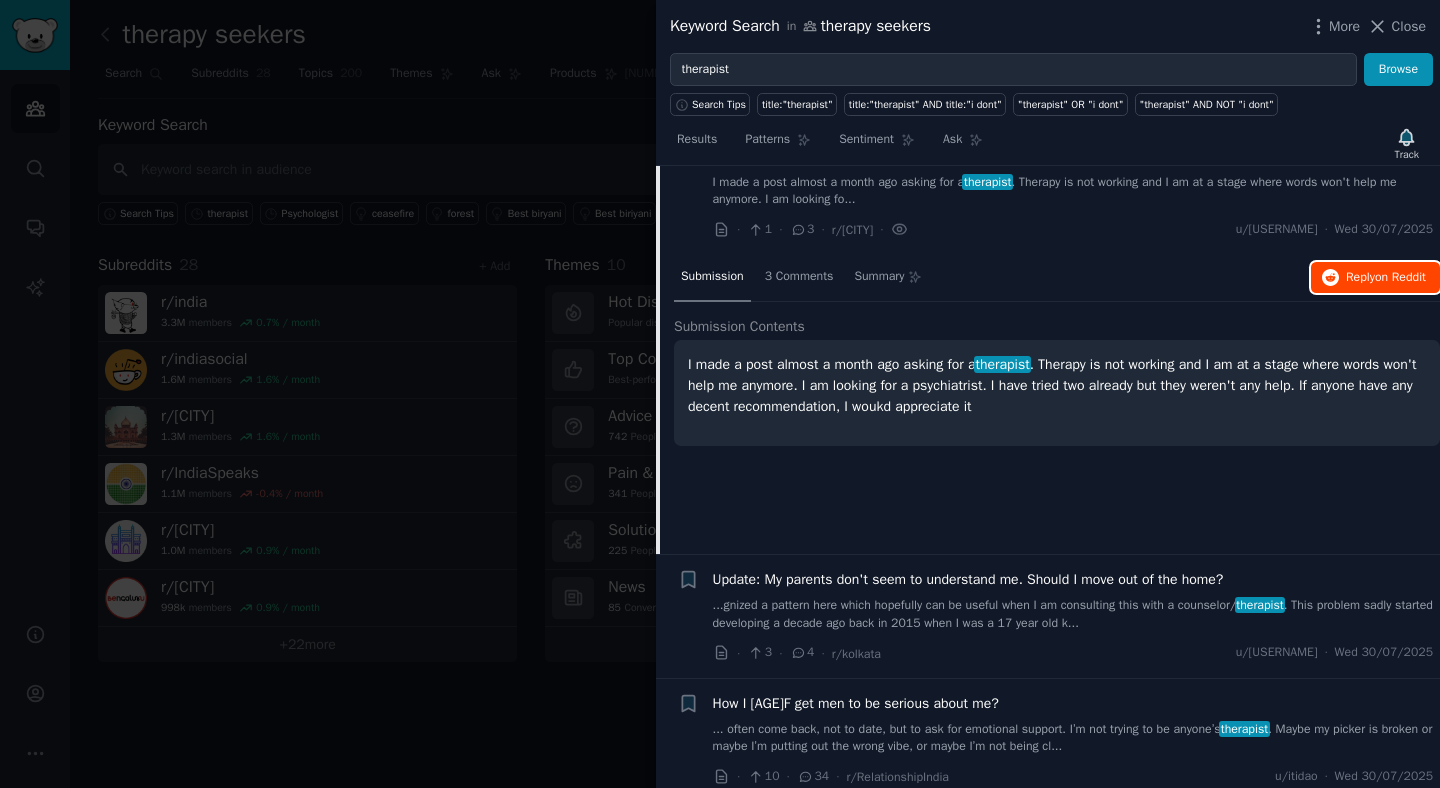 click 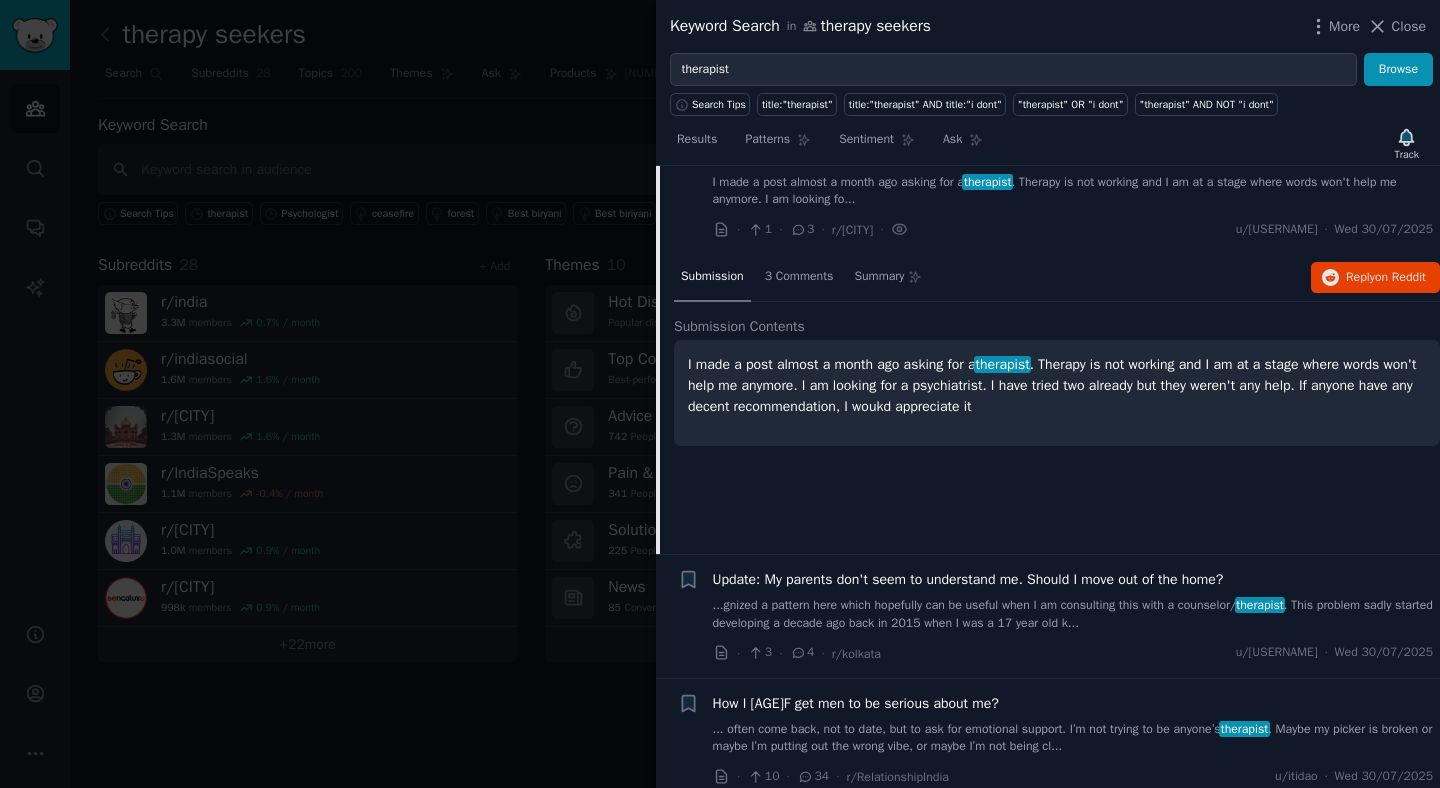 click on "I made a post almost a month ago asking for a  therapist . Therapy is not working and I am at a stage where words won't help me anymore. I am looking fo..." at bounding box center (1073, 191) 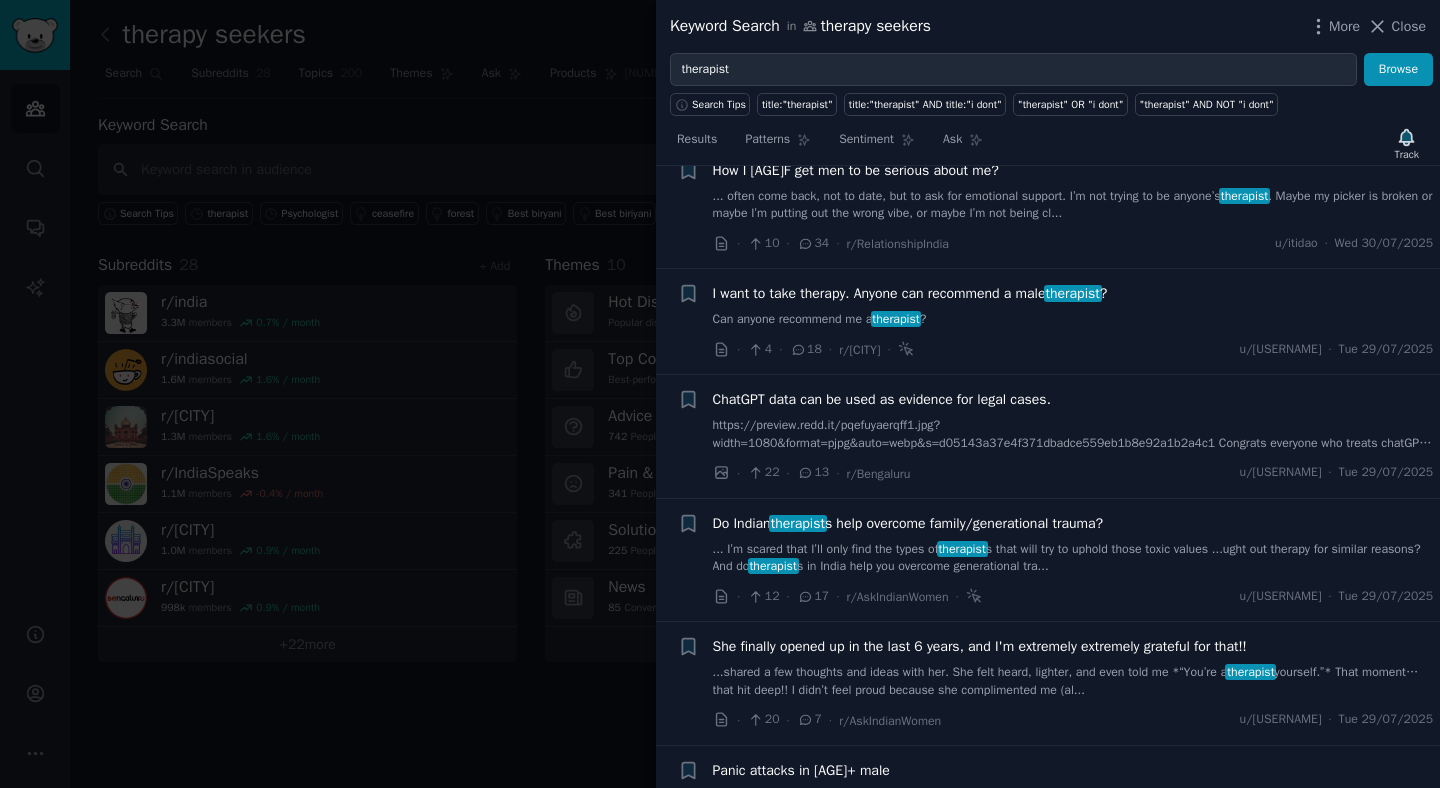 scroll, scrollTop: 1766, scrollLeft: 0, axis: vertical 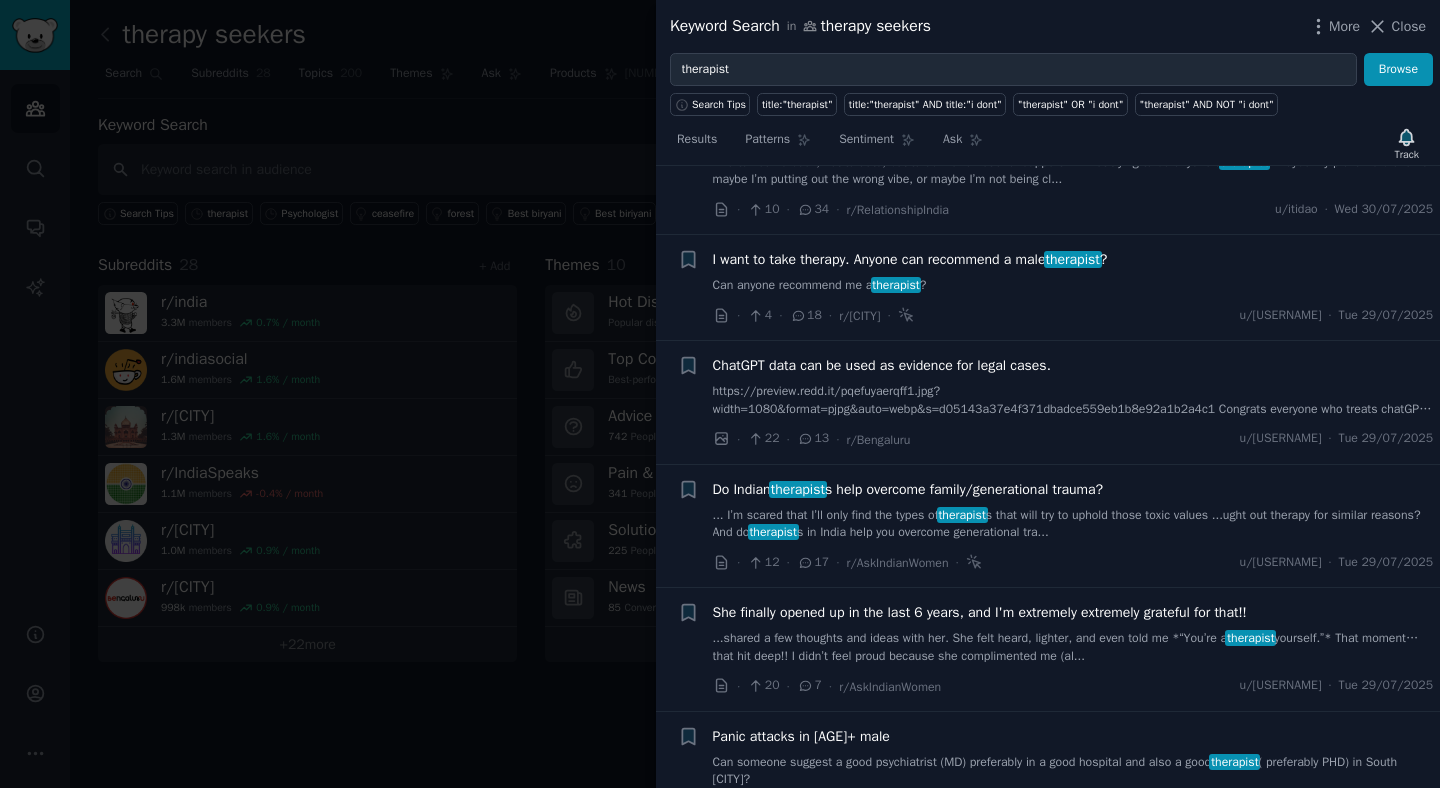 click on "Can anyone recommend me a  therapist ?" at bounding box center (1073, 286) 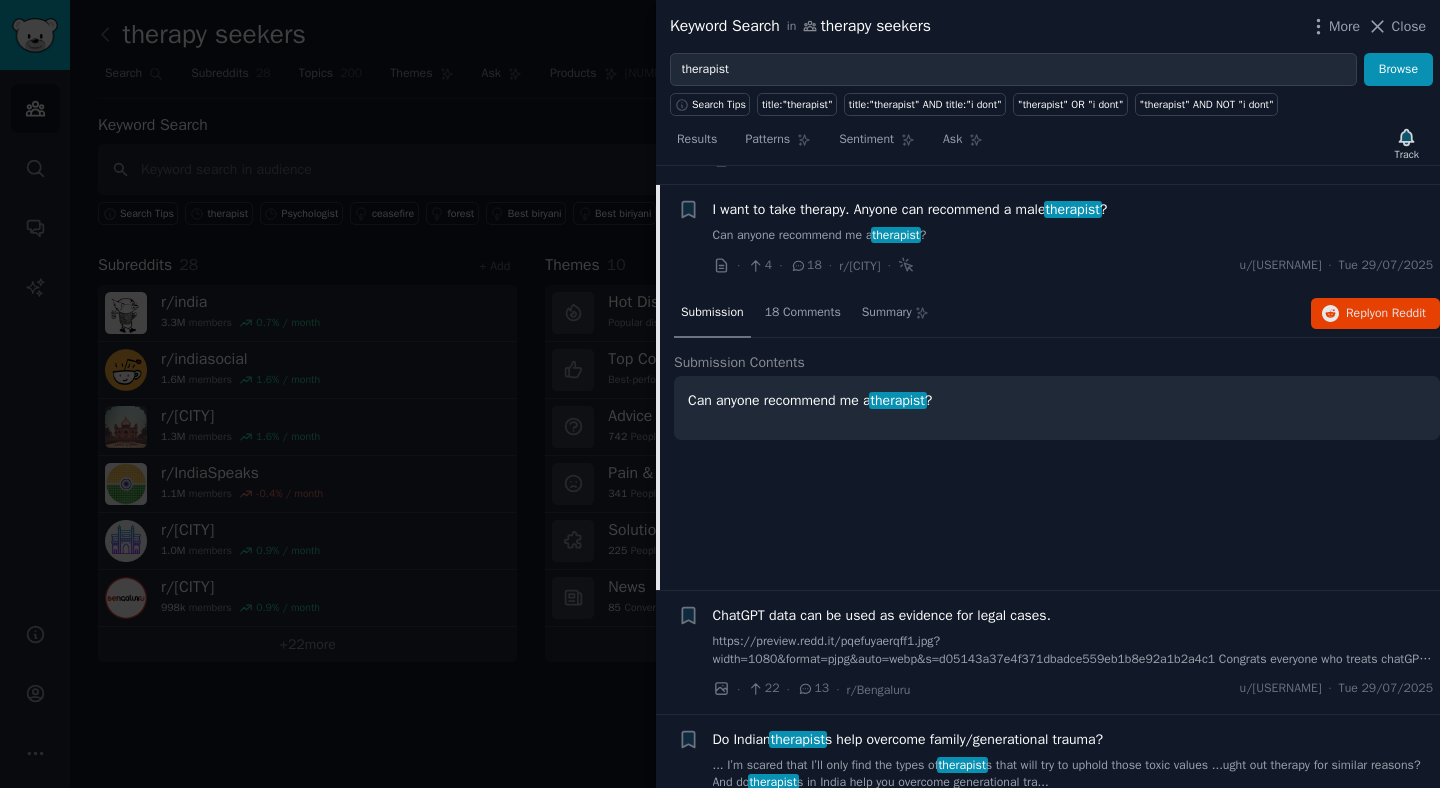 scroll, scrollTop: 1870, scrollLeft: 0, axis: vertical 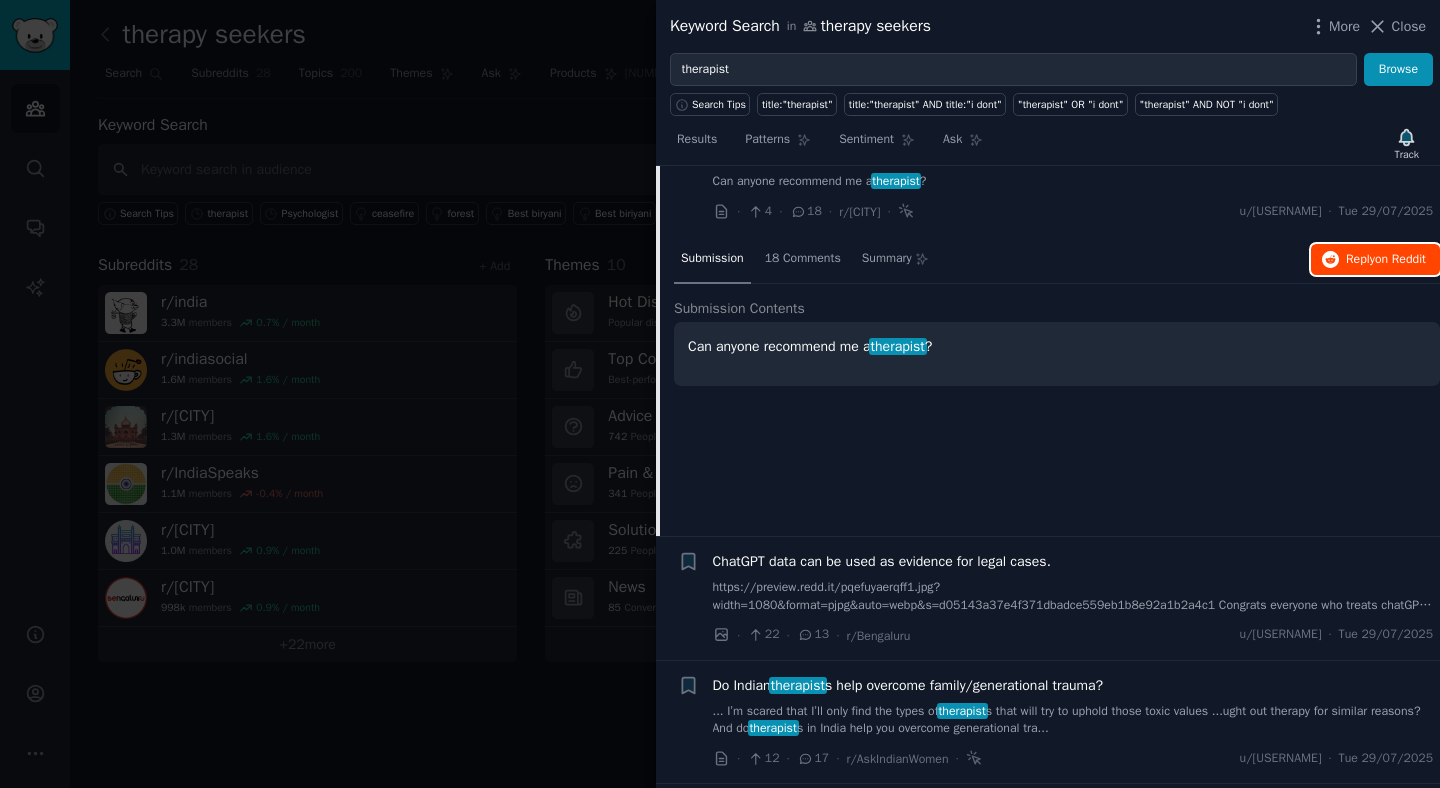 click 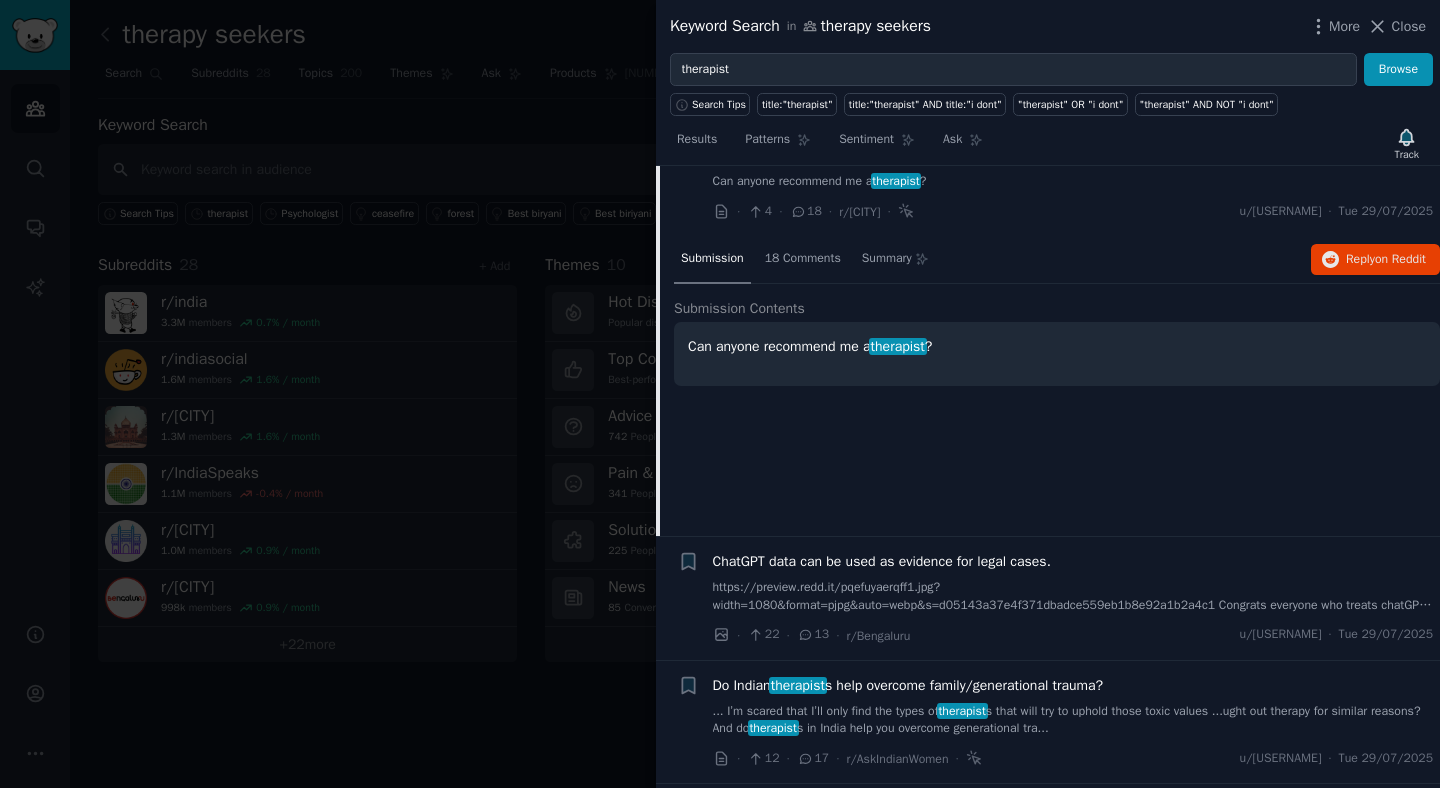 click on "Can anyone recommend me a  therapist ?" at bounding box center [1073, 182] 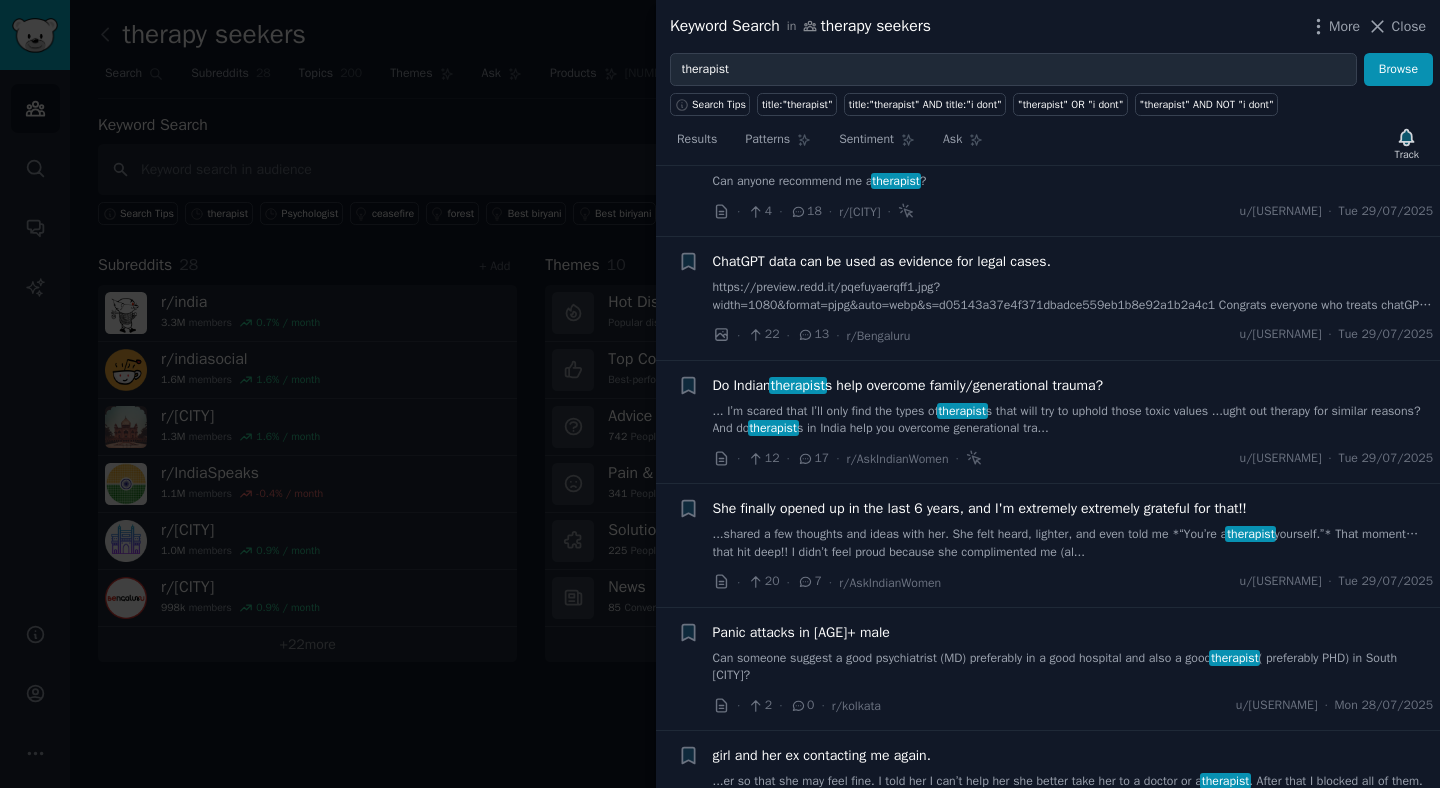 click on "Keyword Search in therapy seekers More Close" at bounding box center [1048, 26] 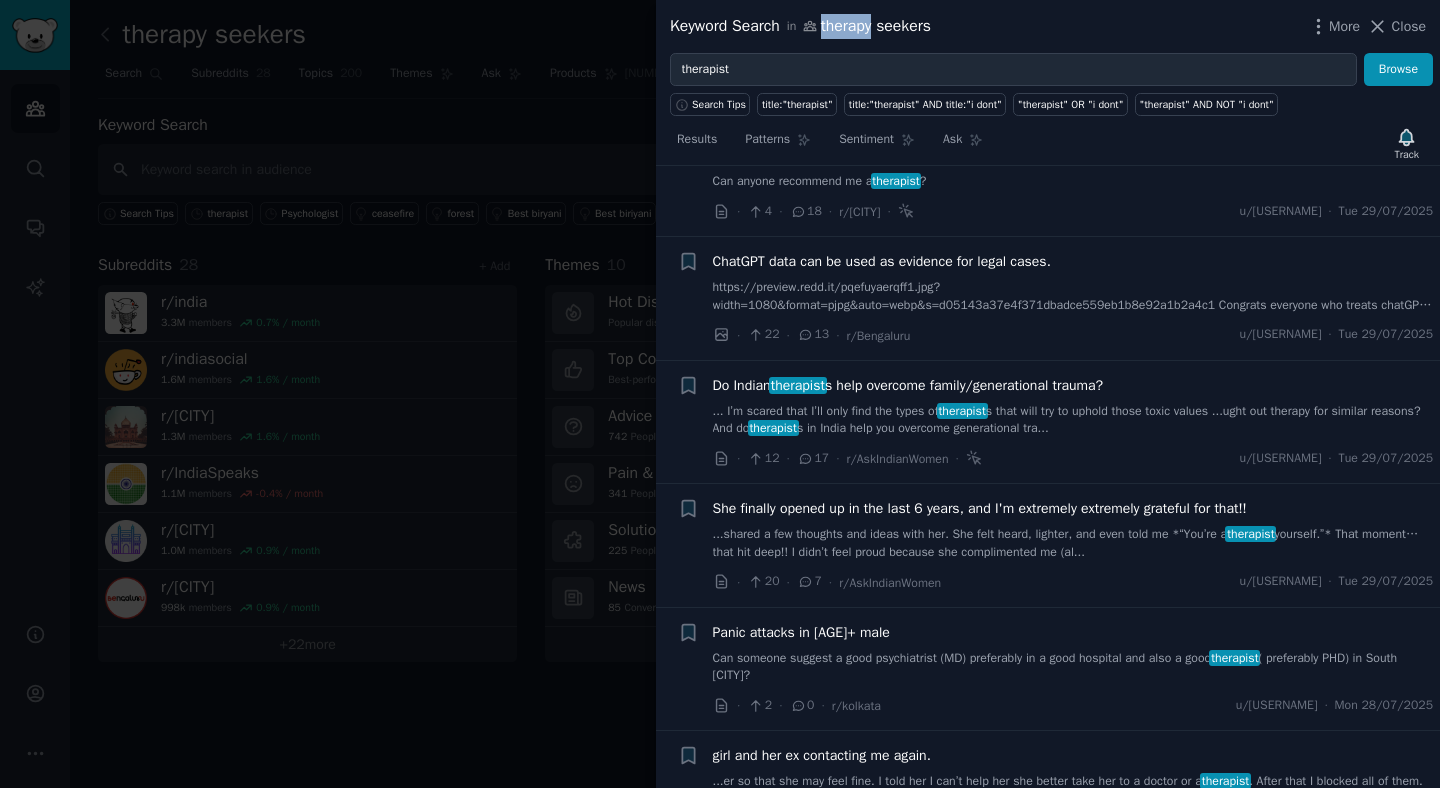 click on "Keyword Search in therapy seekers More Close" at bounding box center [1048, 26] 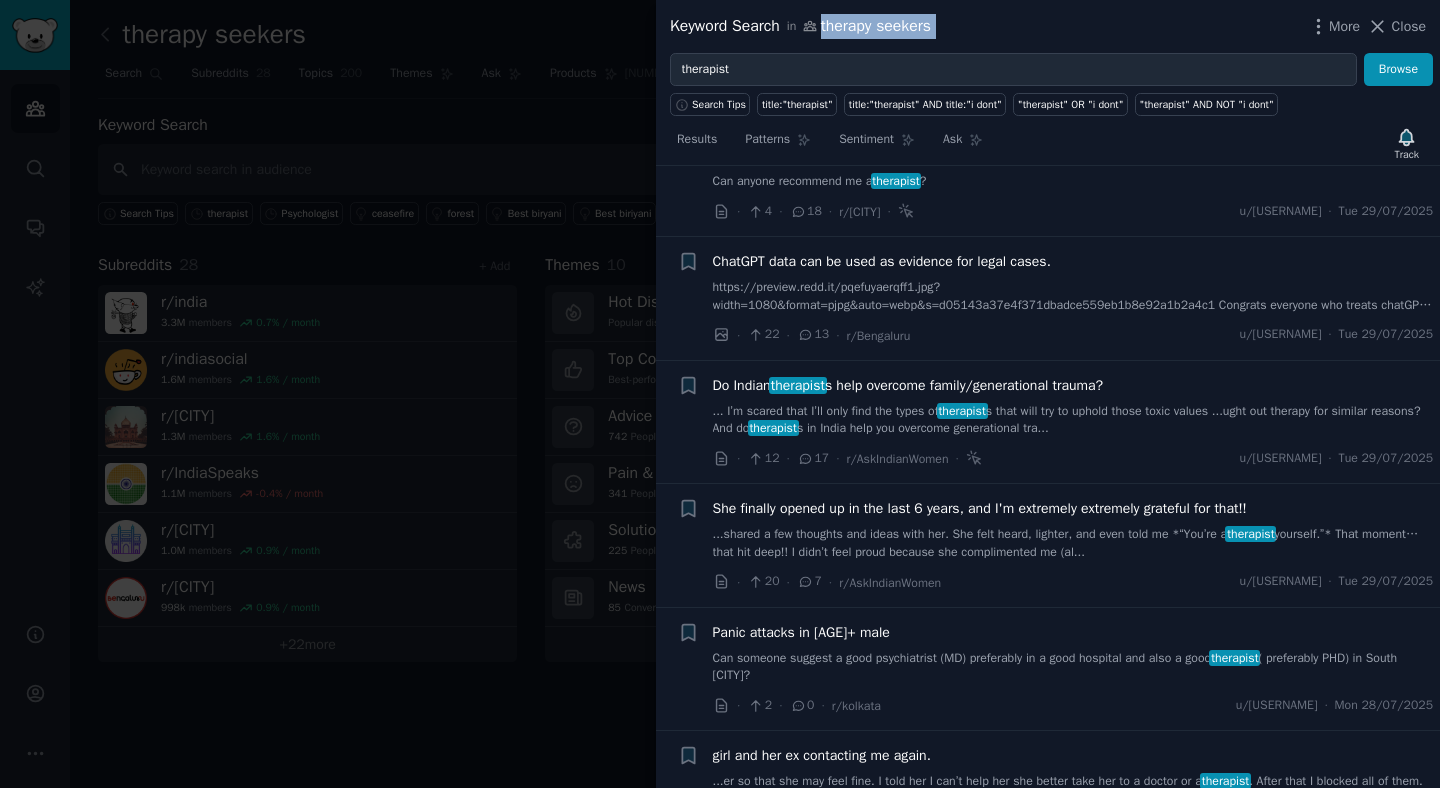 click on "Keyword Search in therapy seekers More Close" at bounding box center (1048, 26) 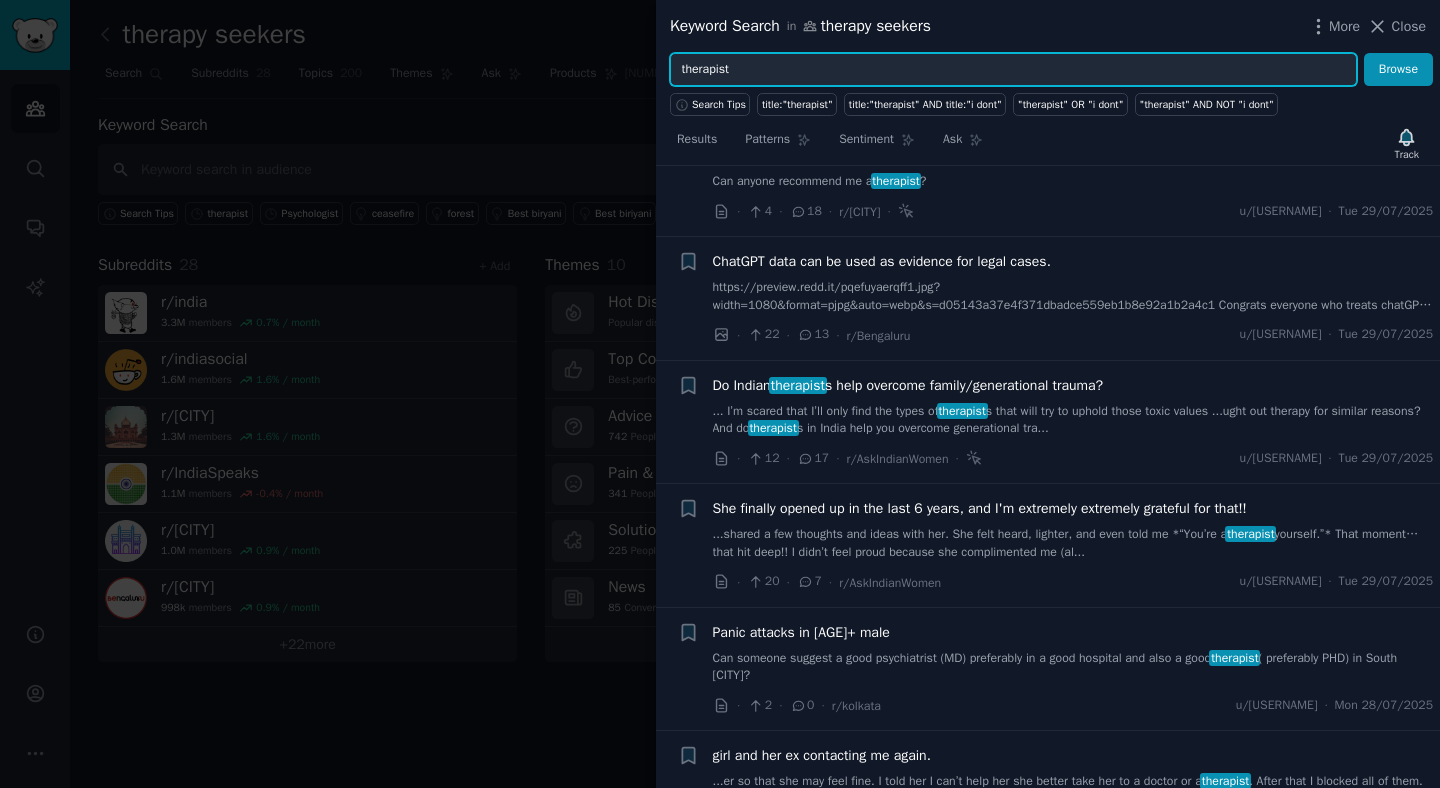 click on "therapist" at bounding box center (1013, 70) 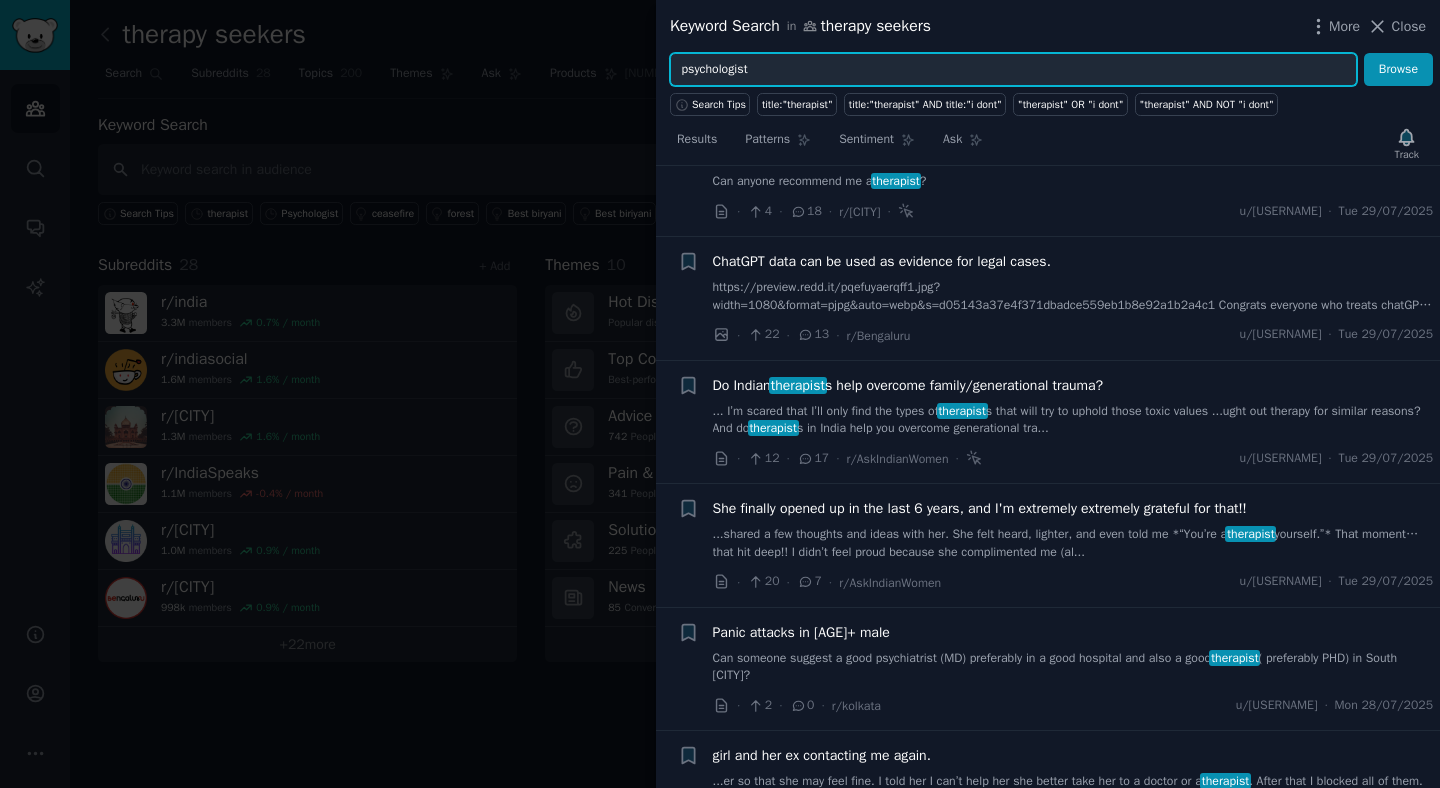 type on "psychologist" 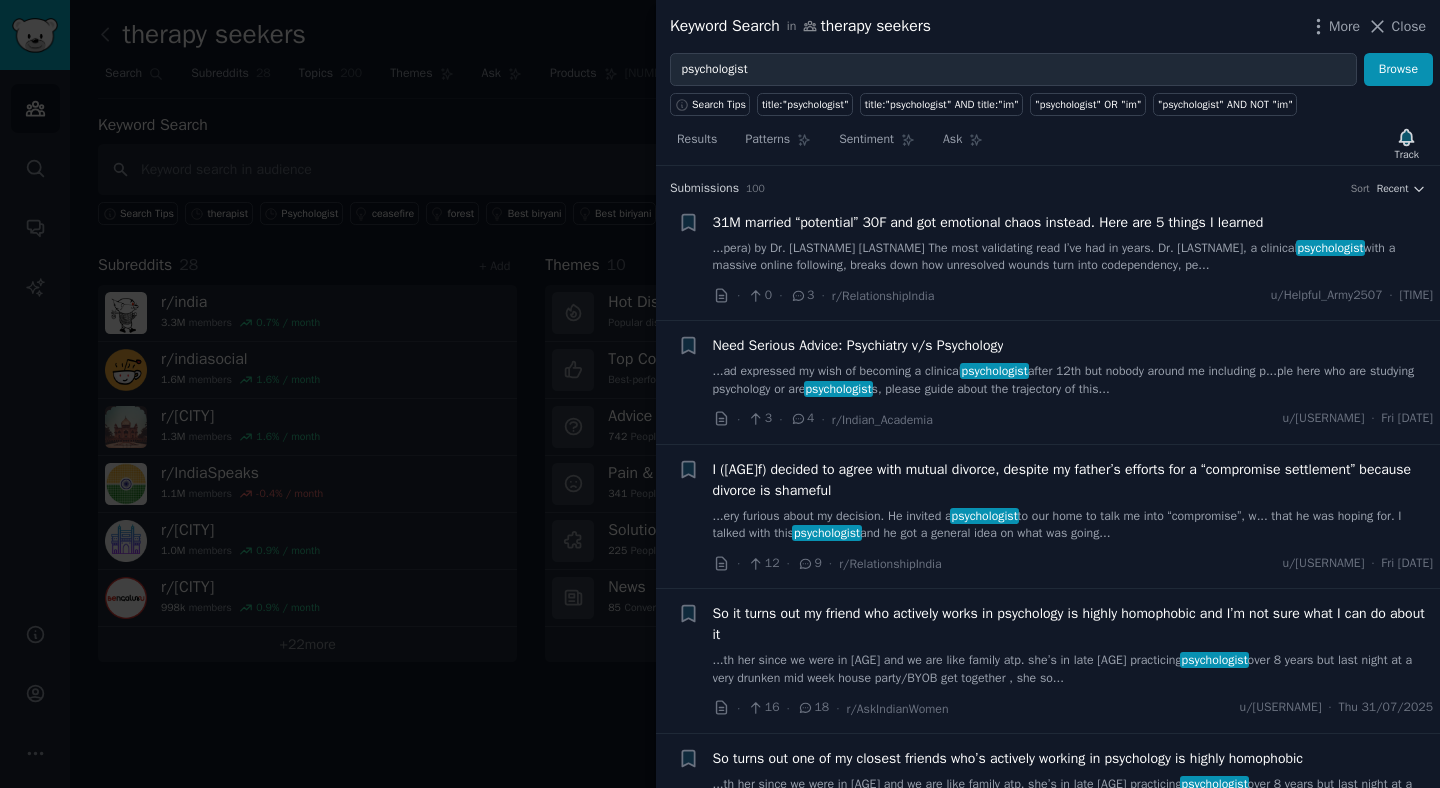 click on "...pera) by Dr. Nicole LePera
The most validating read I’ve had in years. Dr. LePera, a clinical psychologist with a massive online following, breaks down how unresolved wounds turn into codependency, pe..." at bounding box center (1073, 257) 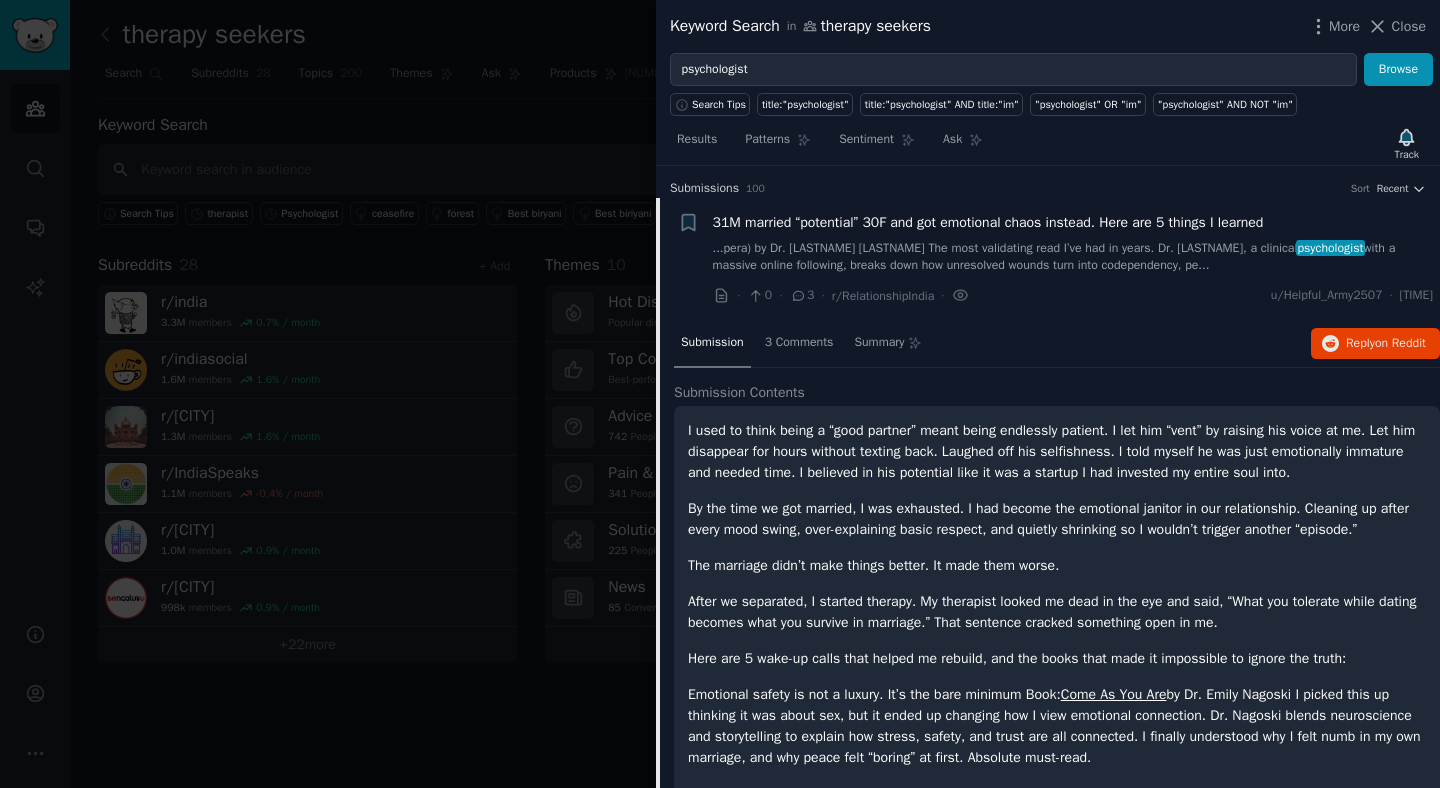scroll, scrollTop: 31, scrollLeft: 0, axis: vertical 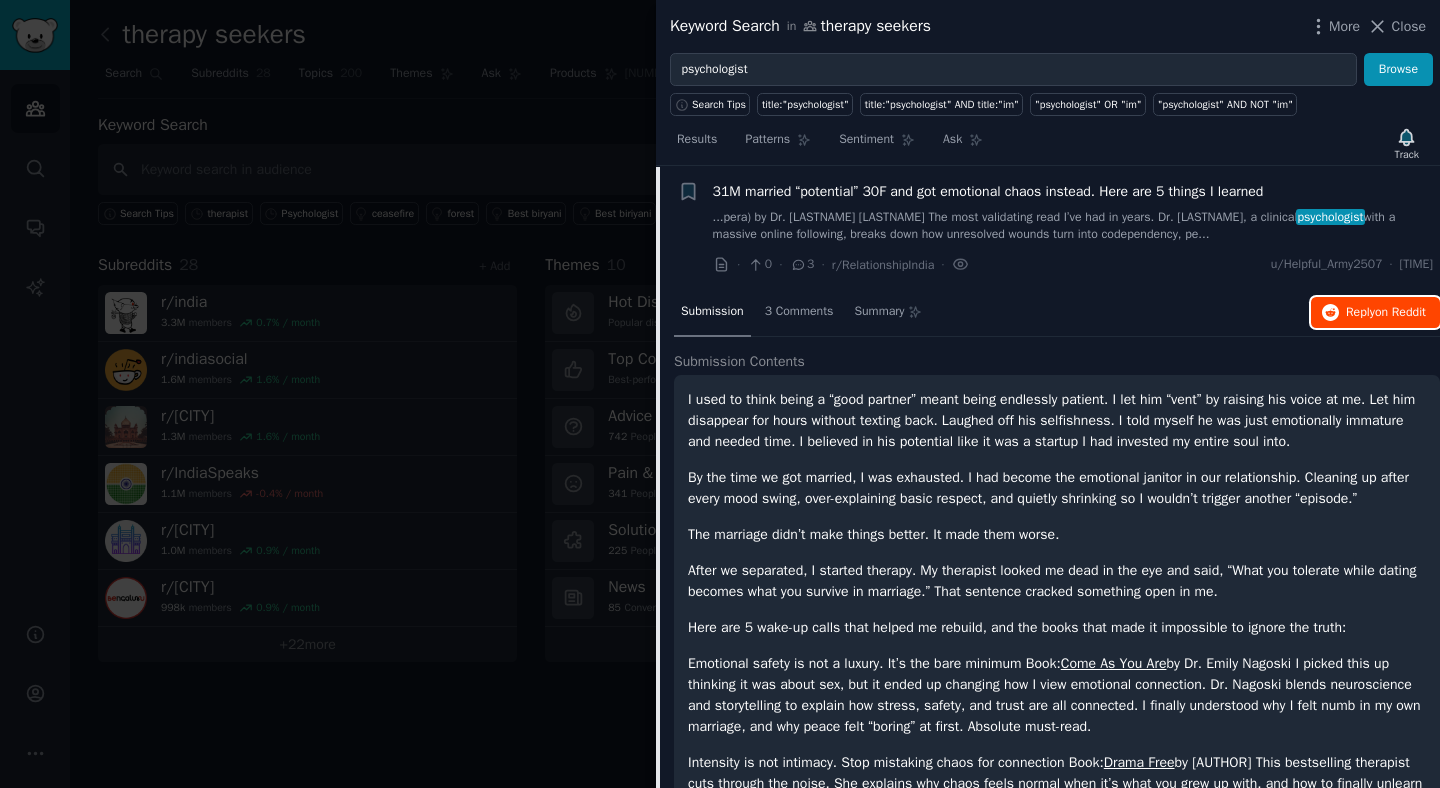 click on "on Reddit" at bounding box center [1400, 312] 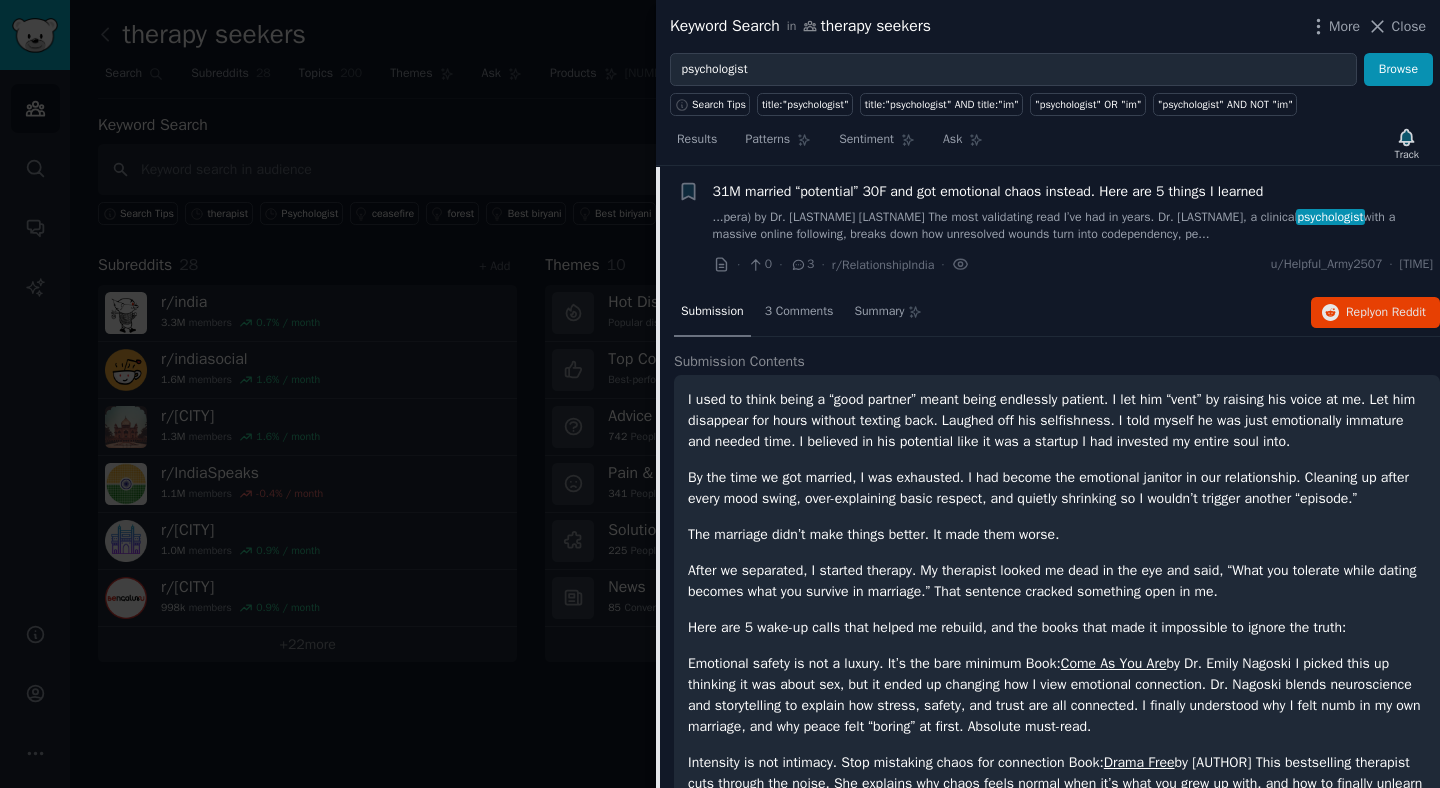 click on "...pera) by Dr. Nicole LePera
The most validating read I’ve had in years. Dr. LePera, a clinical psychologist with a massive online following, breaks down how unresolved wounds turn into codependency, pe..." at bounding box center (1073, 226) 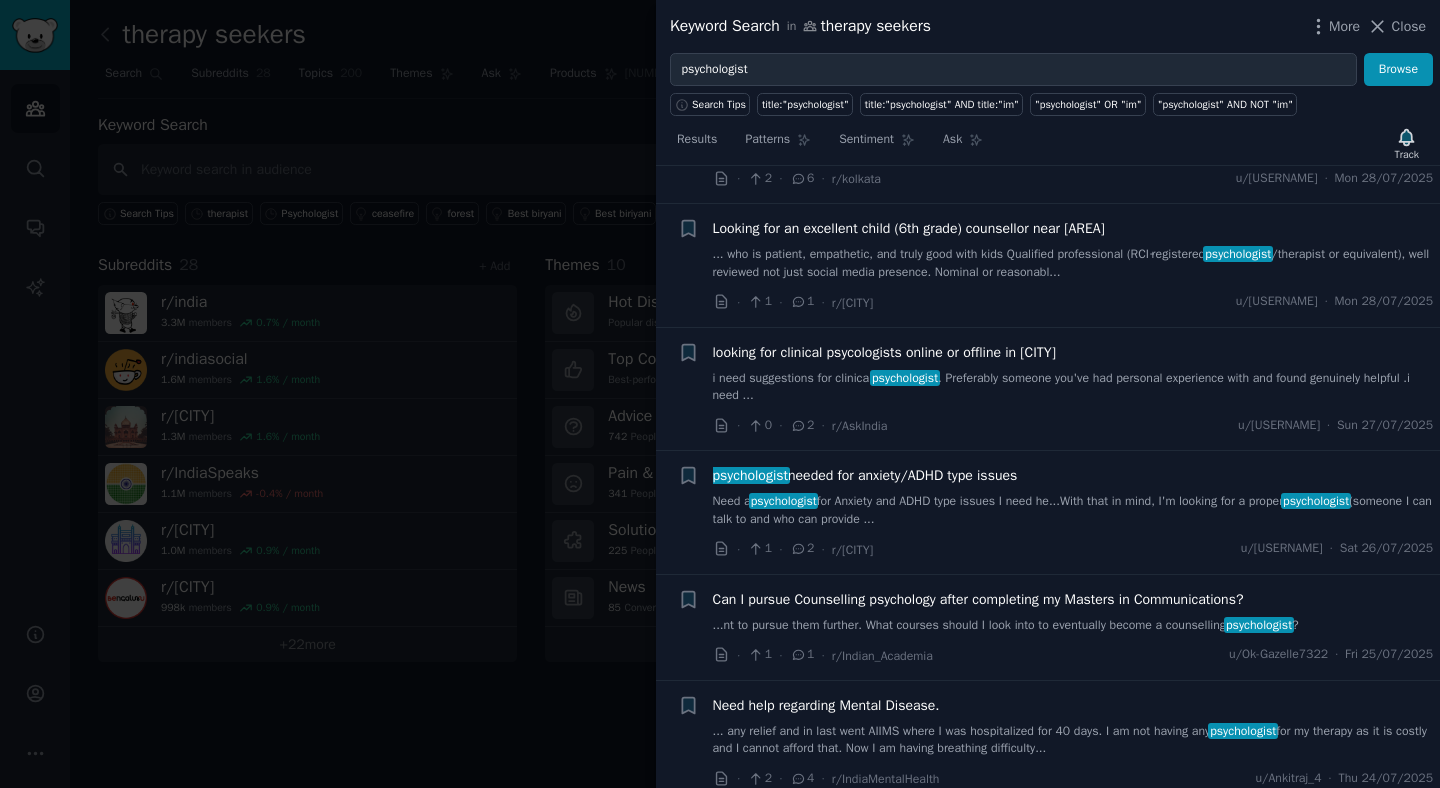 scroll, scrollTop: 1148, scrollLeft: 0, axis: vertical 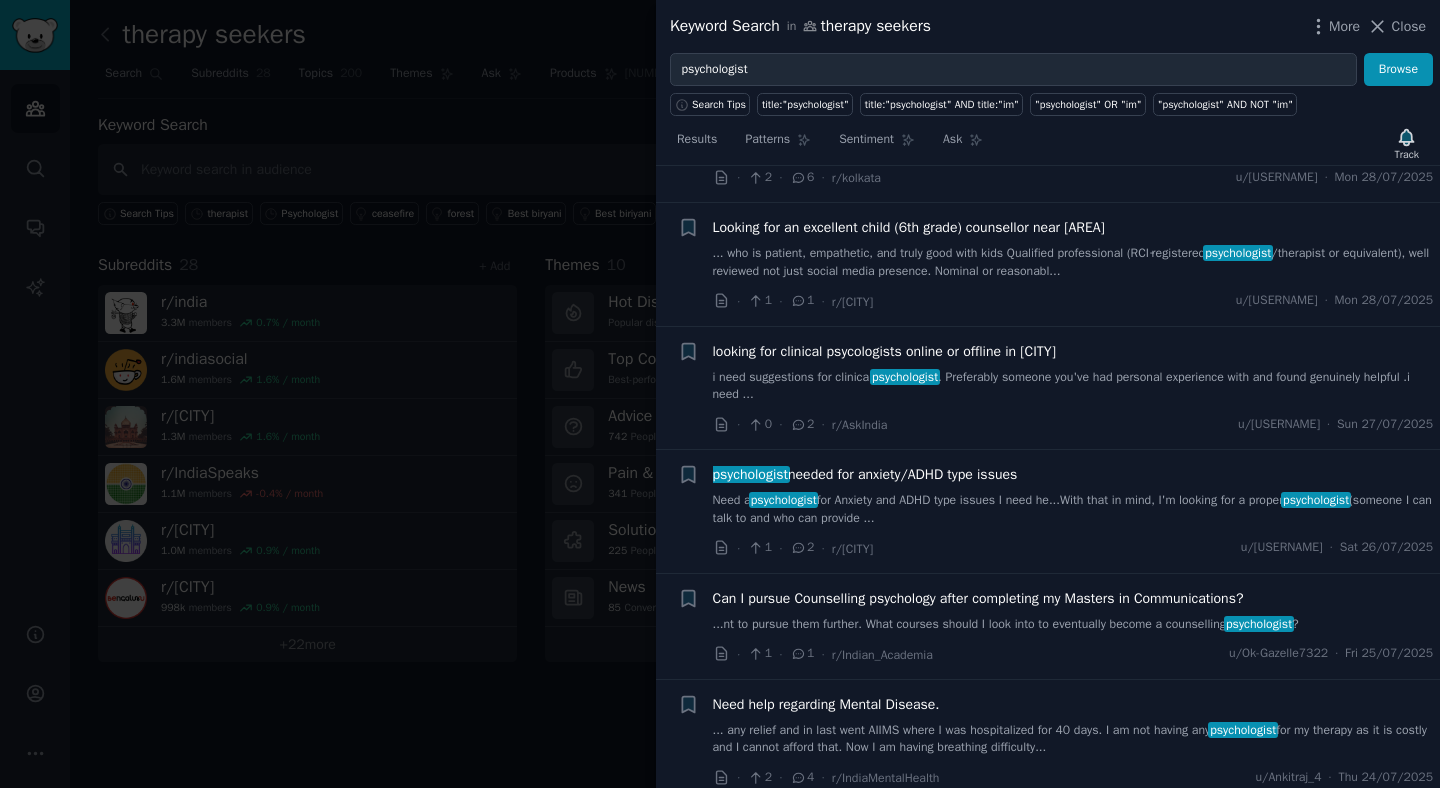 click on "looking for clinical psycologists online or offline in [CITY] I need suggestions for clinical  psychologist  . Preferably someone you've had personal experience with and found genuinely helpful .i need ..." at bounding box center (1073, 372) 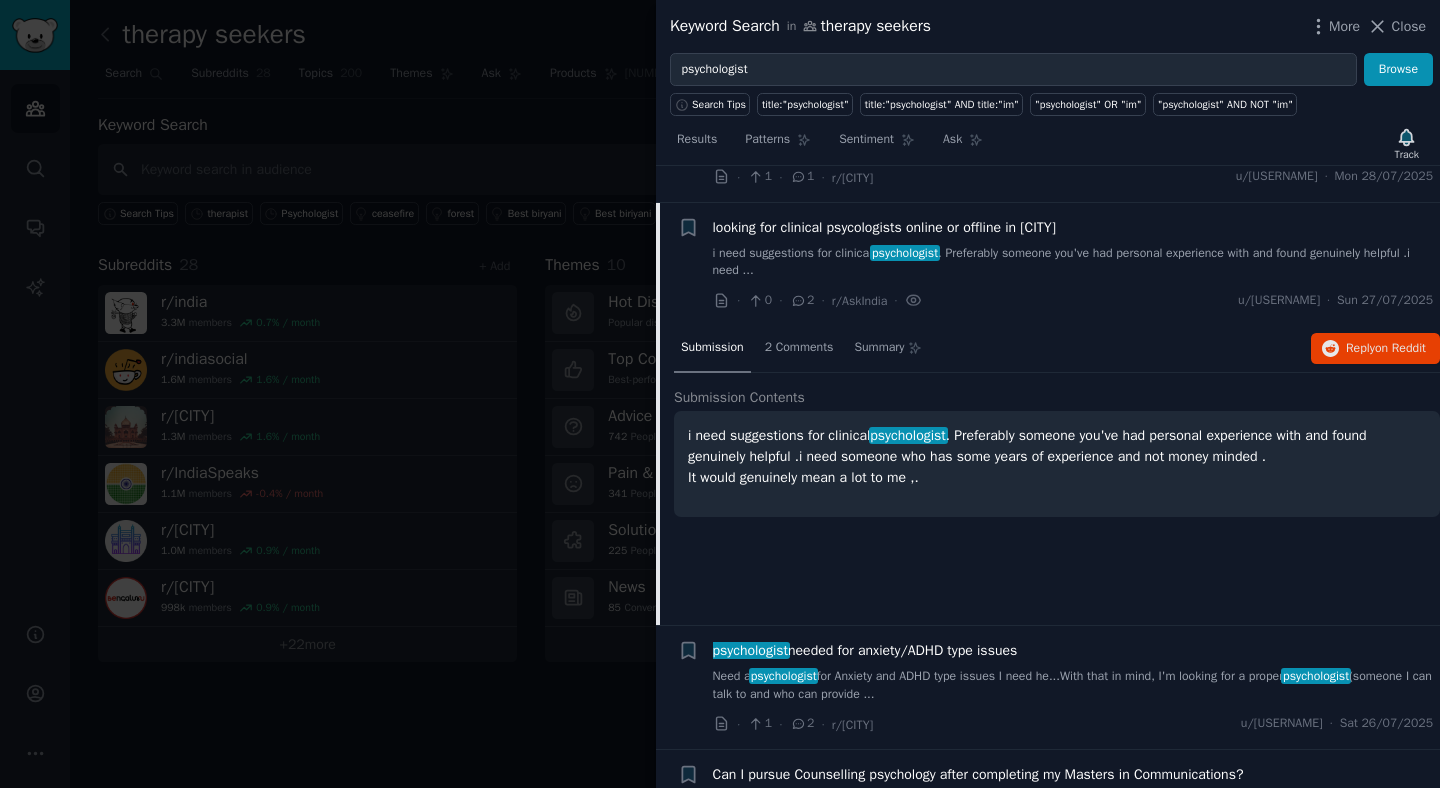 scroll, scrollTop: 1308, scrollLeft: 0, axis: vertical 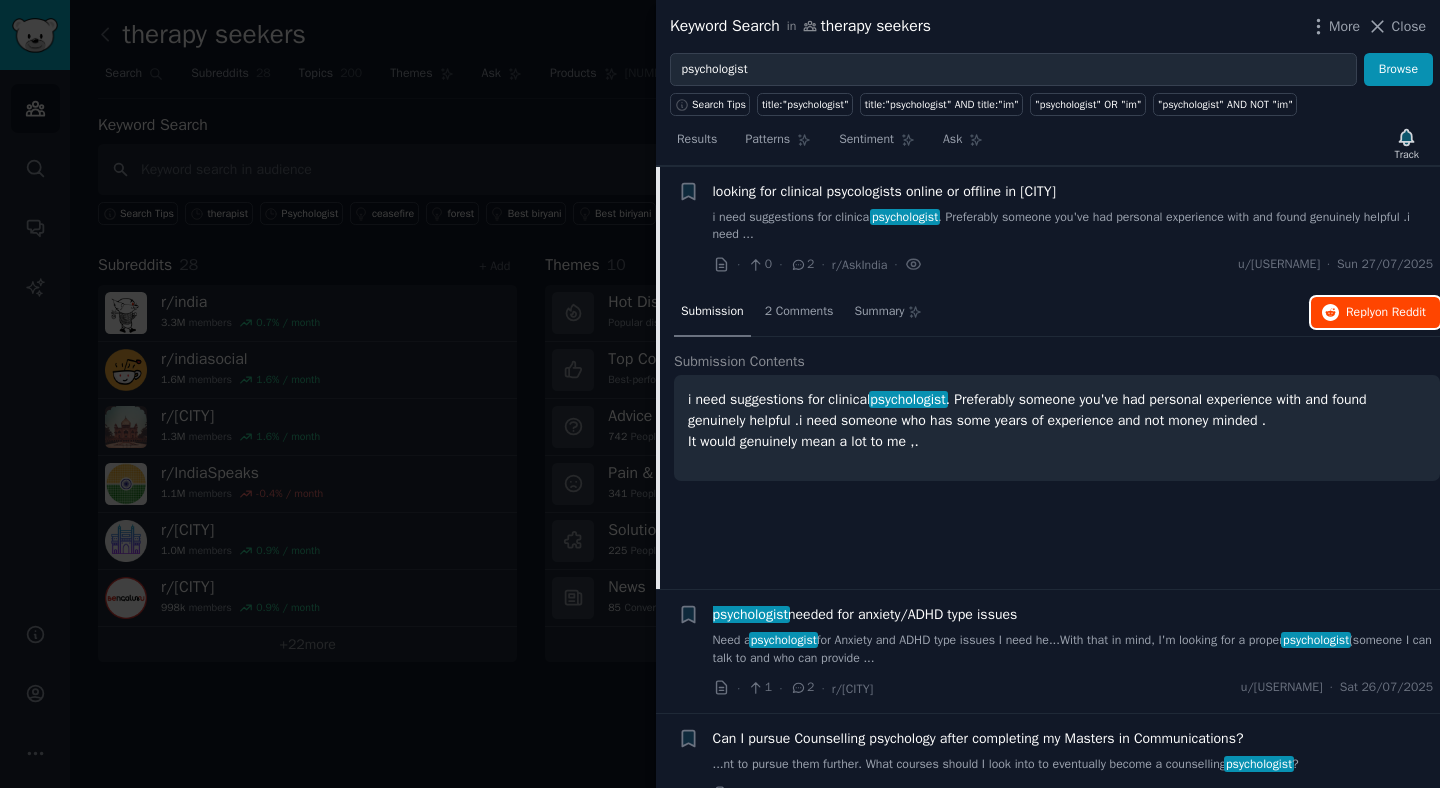 click on "Reply  on Reddit" at bounding box center (1386, 313) 